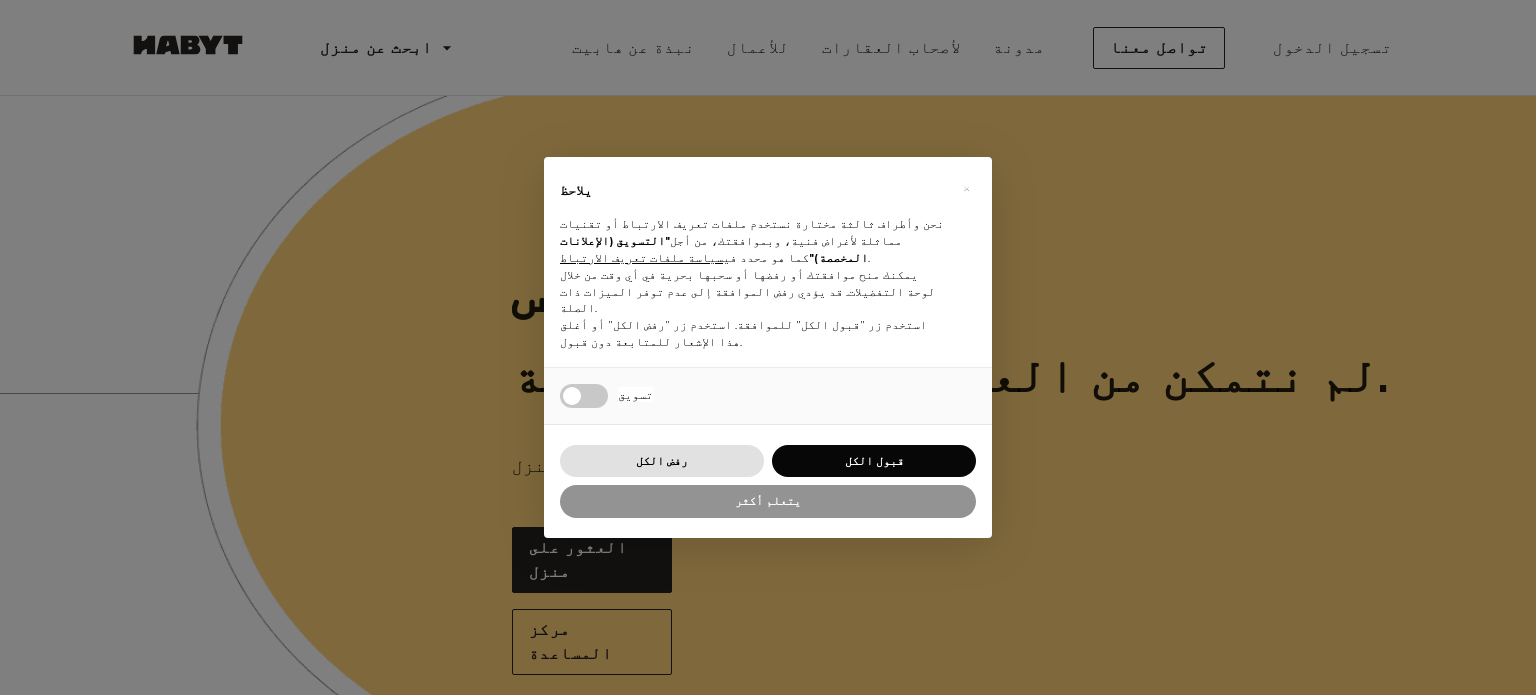 scroll, scrollTop: 0, scrollLeft: 0, axis: both 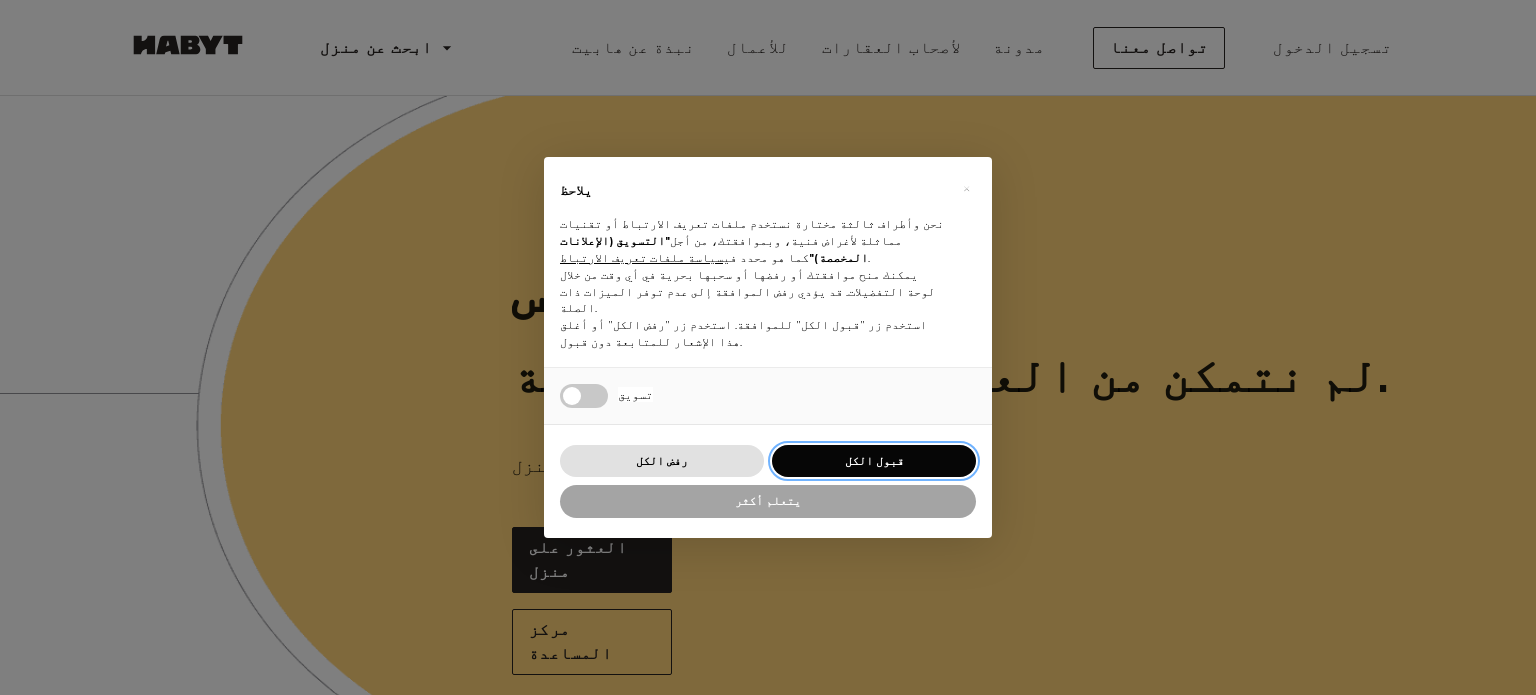 click on "قبول الكل" at bounding box center [874, 461] 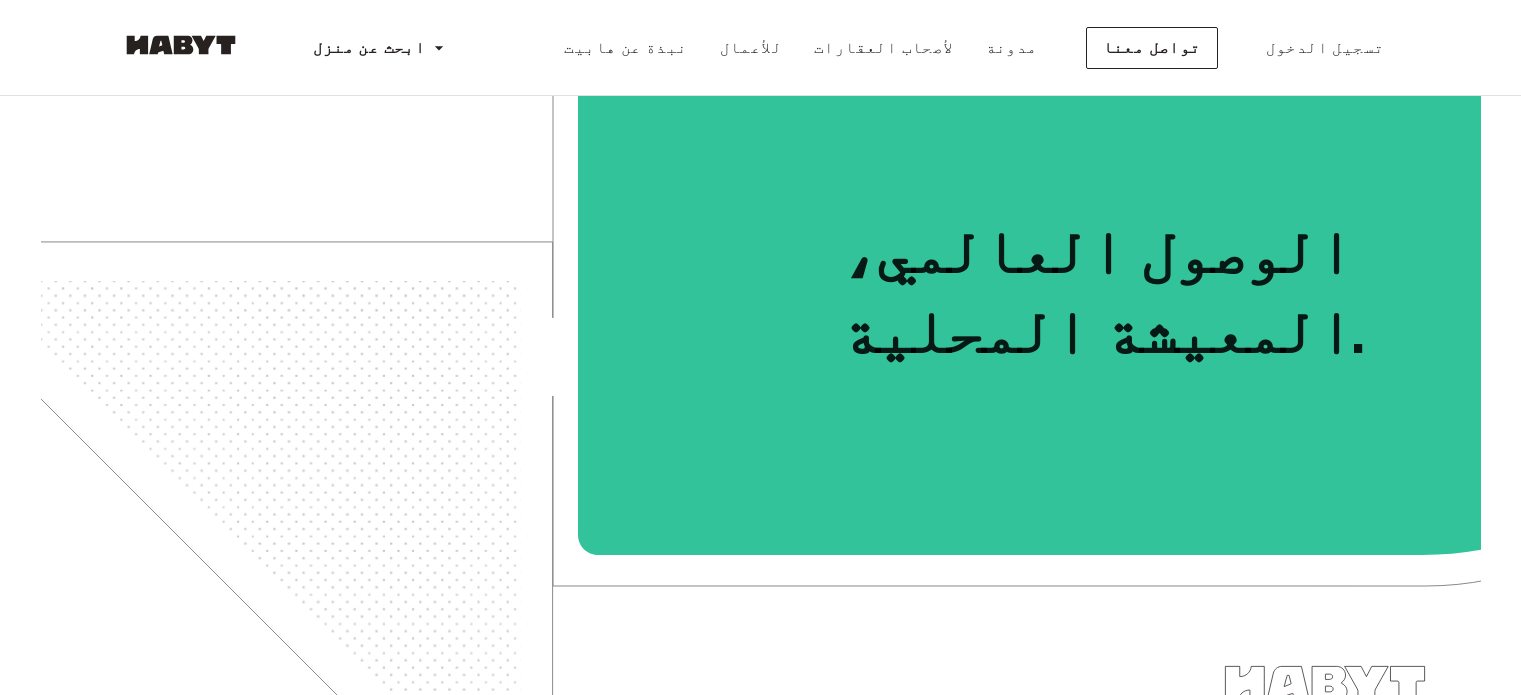 scroll, scrollTop: 0, scrollLeft: 0, axis: both 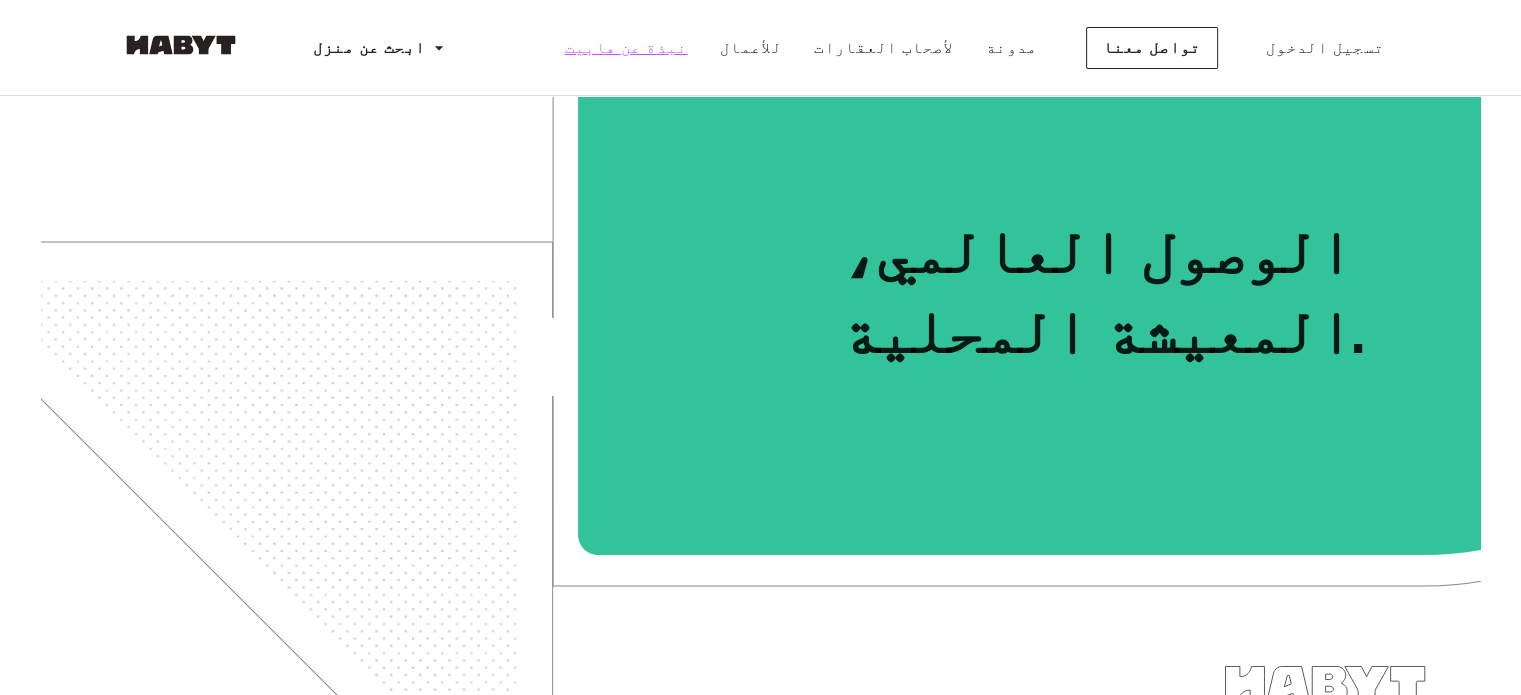 click on "نبذة عن هابيت" at bounding box center [625, 47] 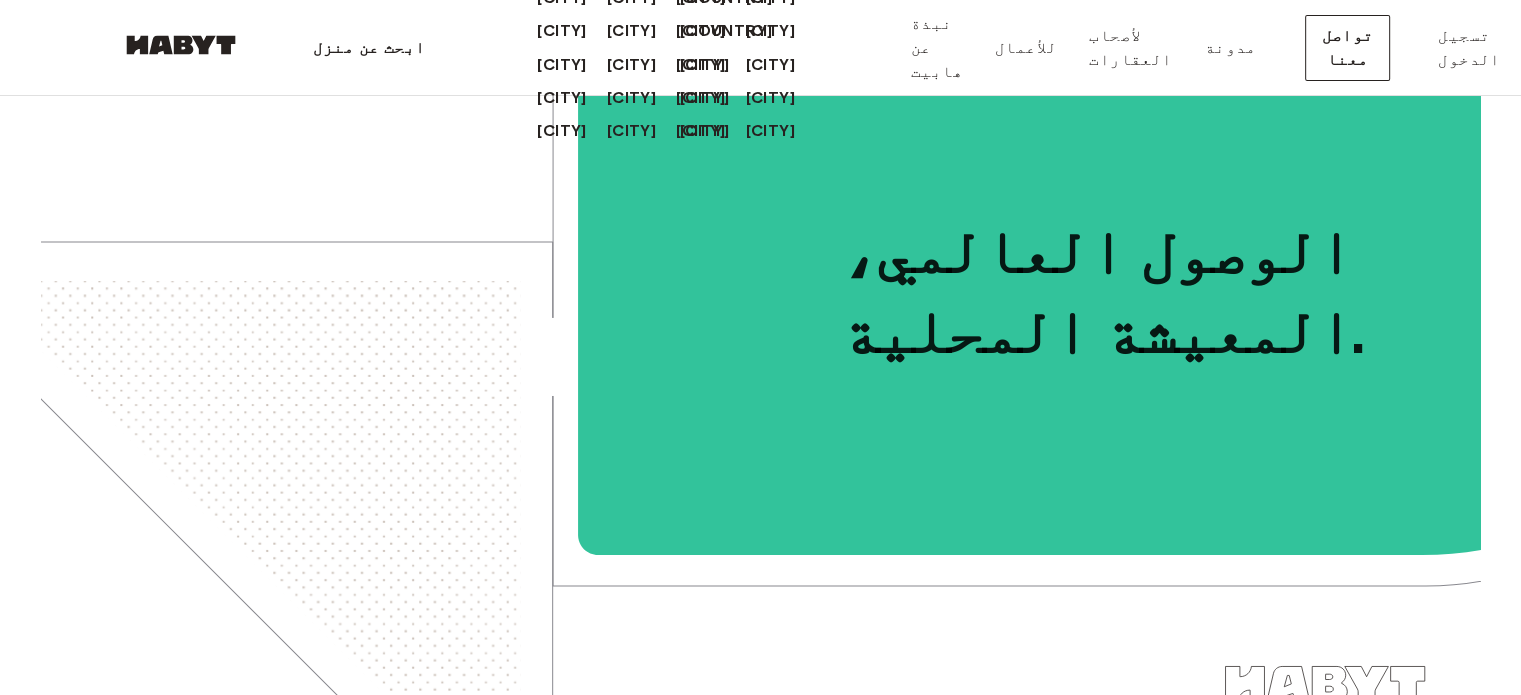 click on "[CONTINENT]" at bounding box center [741, -39] 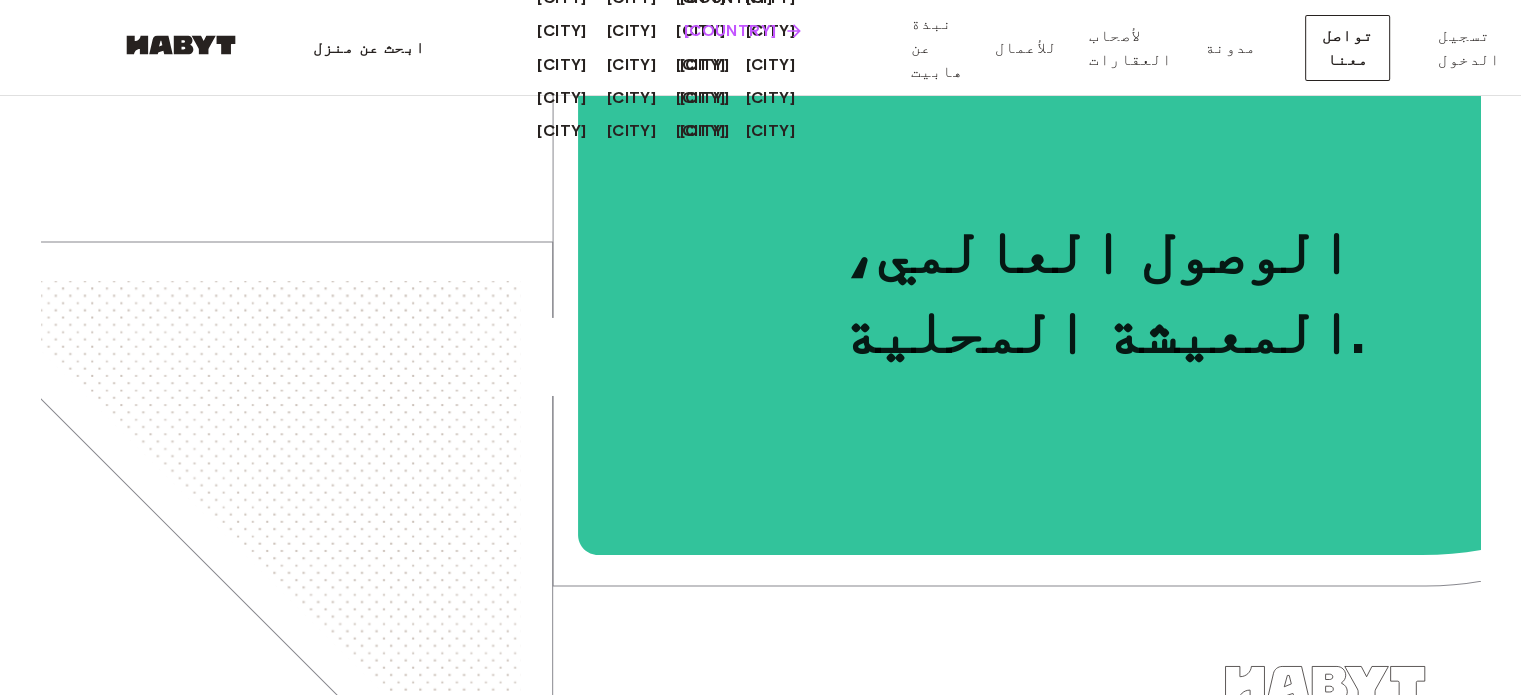 click on "[COUNTRY]" at bounding box center [730, 30] 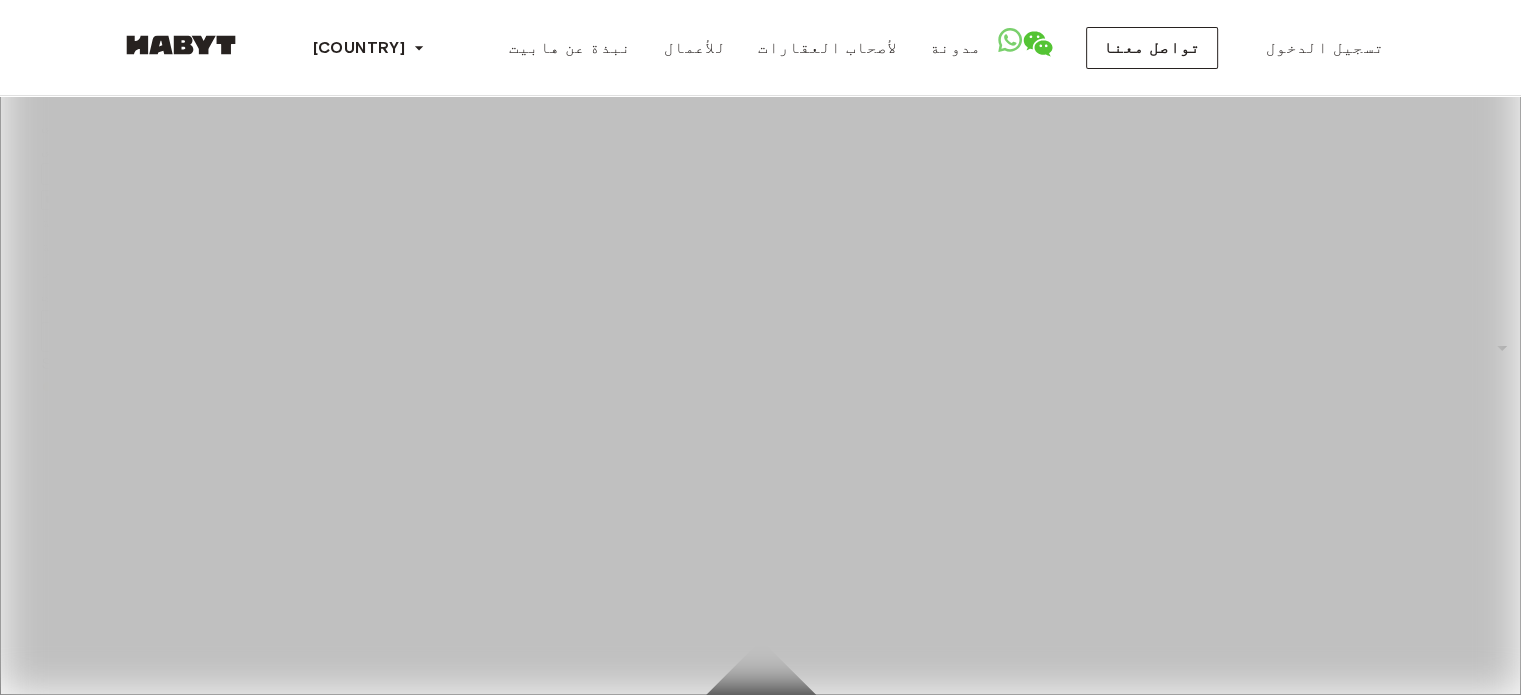 scroll, scrollTop: 0, scrollLeft: 0, axis: both 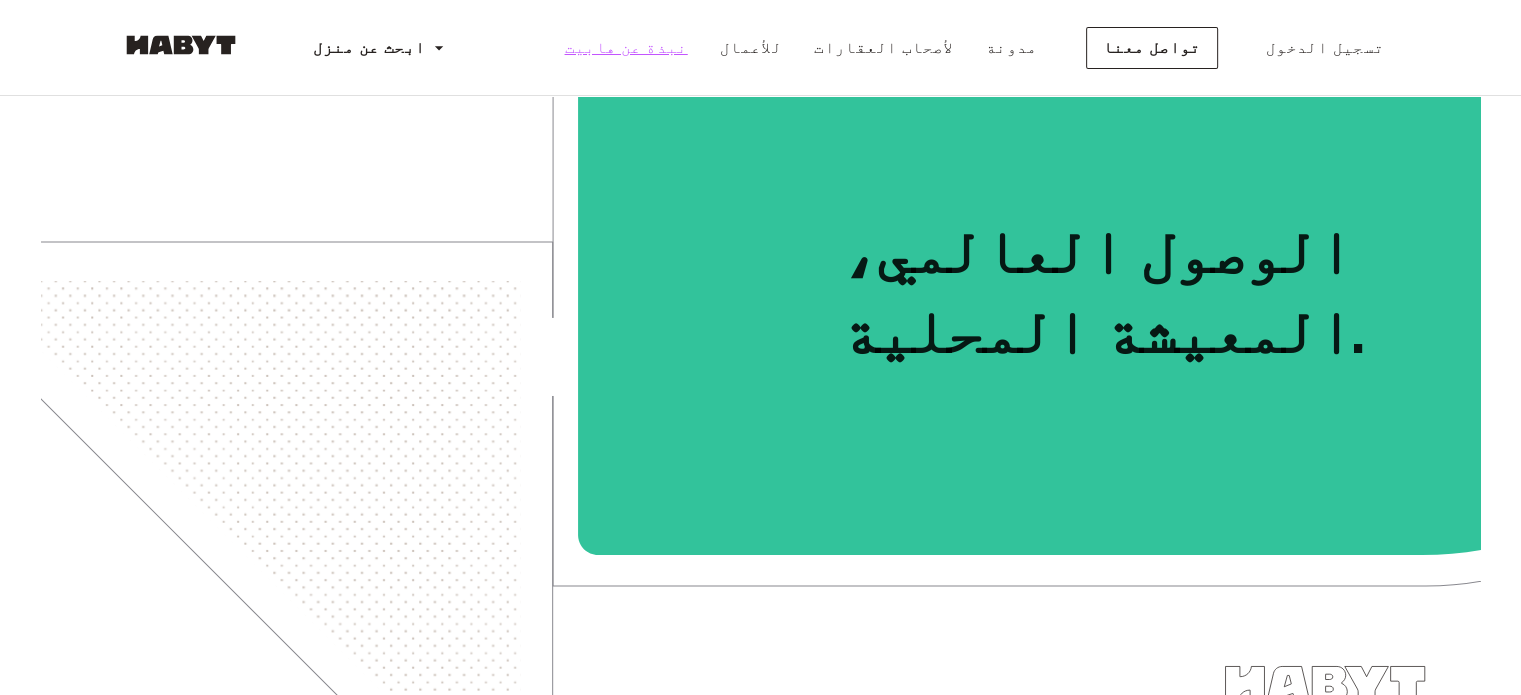 click on "نبذة عن هابيت" at bounding box center [625, 47] 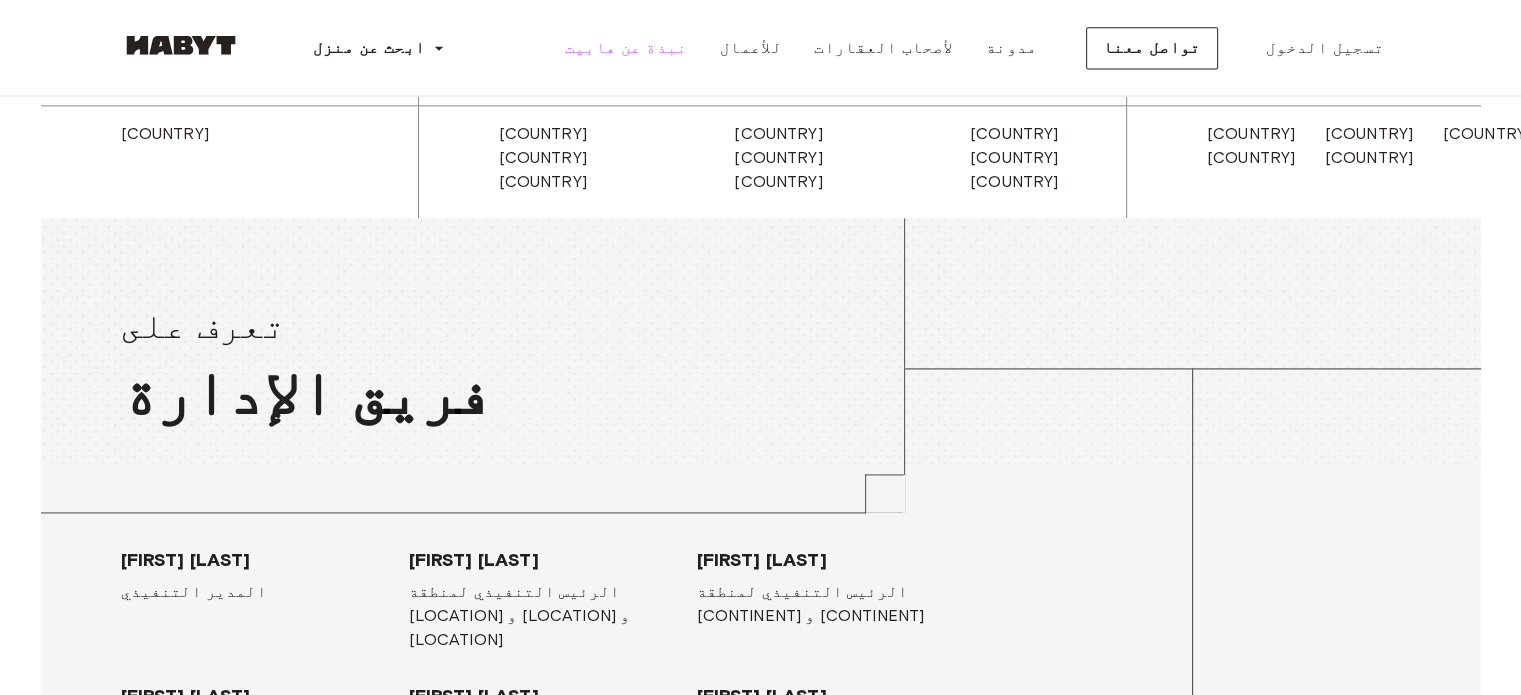 scroll, scrollTop: 3100, scrollLeft: 0, axis: vertical 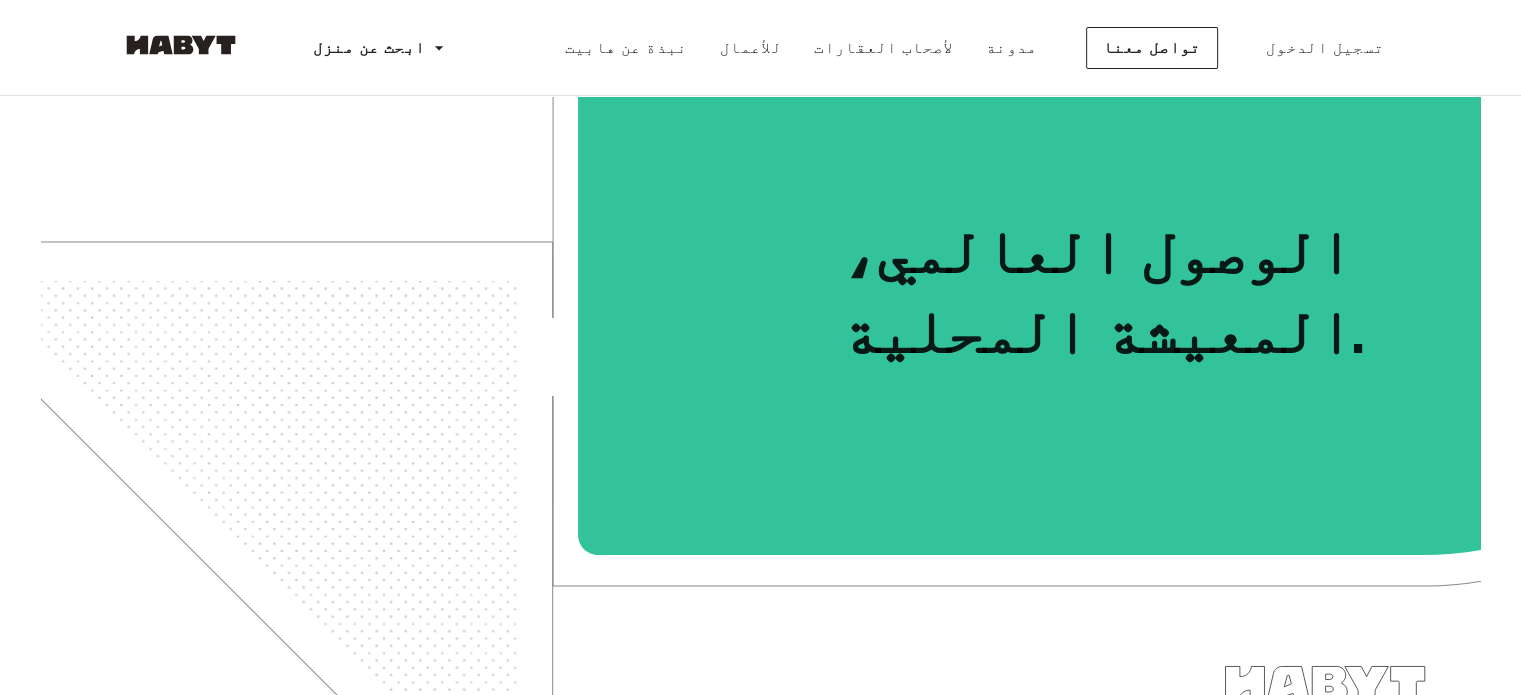 click on "الوصول العالمي، المعيشة المحلية." at bounding box center [1101, 291] 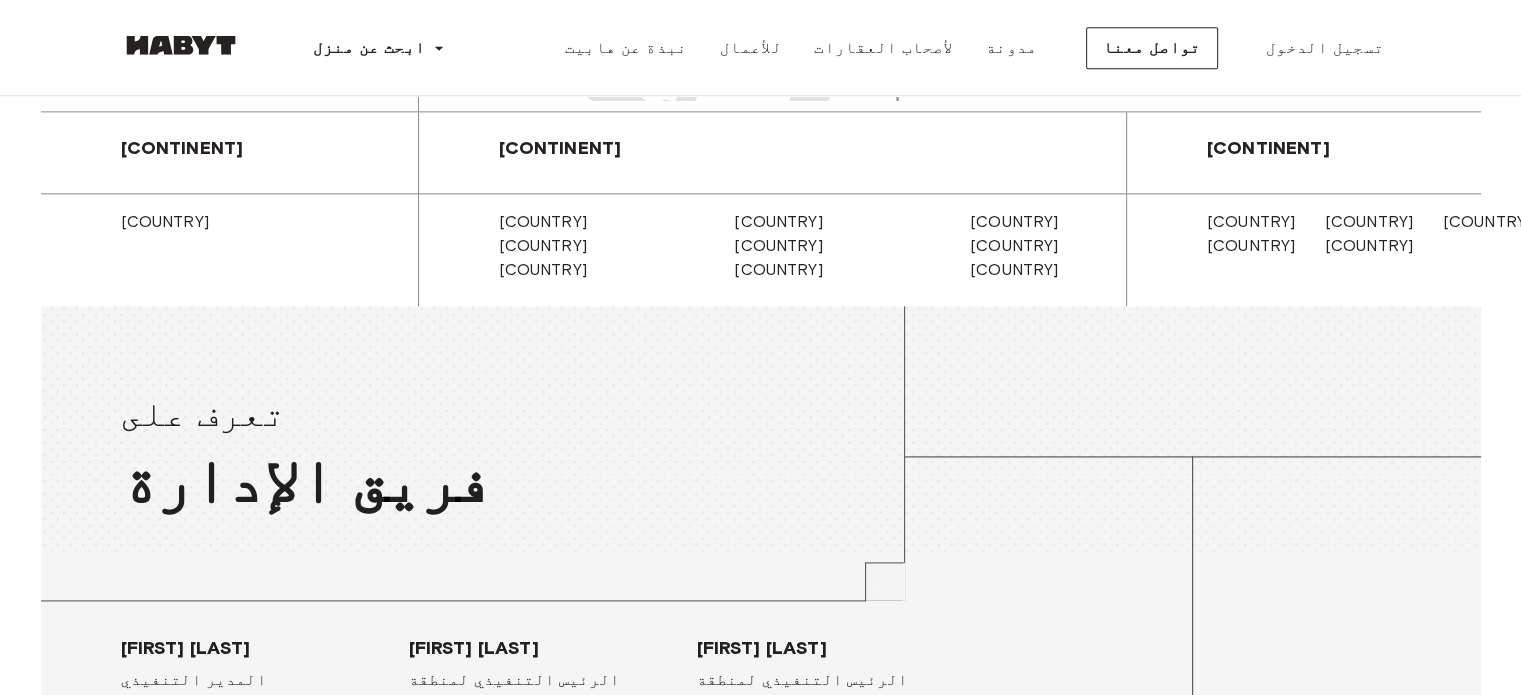 scroll, scrollTop: 2600, scrollLeft: 0, axis: vertical 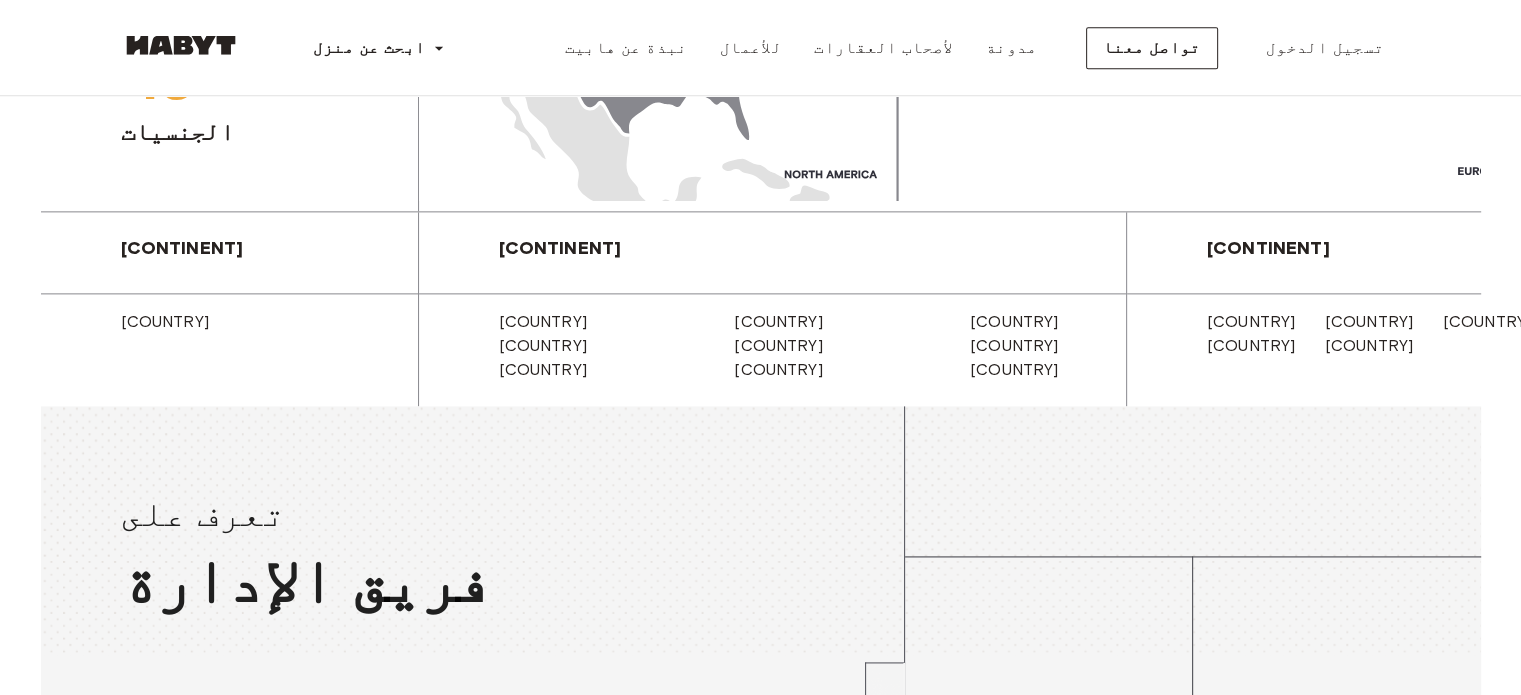 click on "[COUNTRY]" at bounding box center [1251, 345] 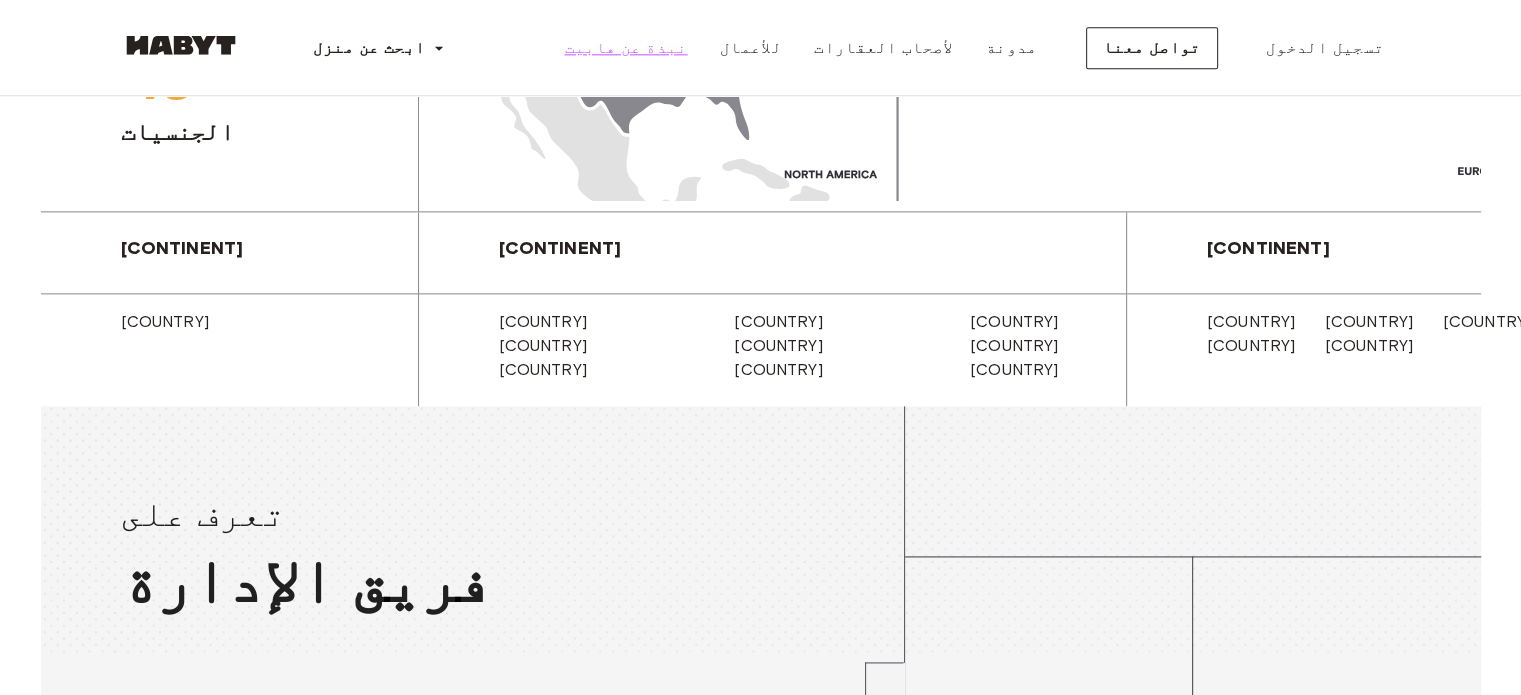 click on "نبذة عن هابيت" at bounding box center (625, 47) 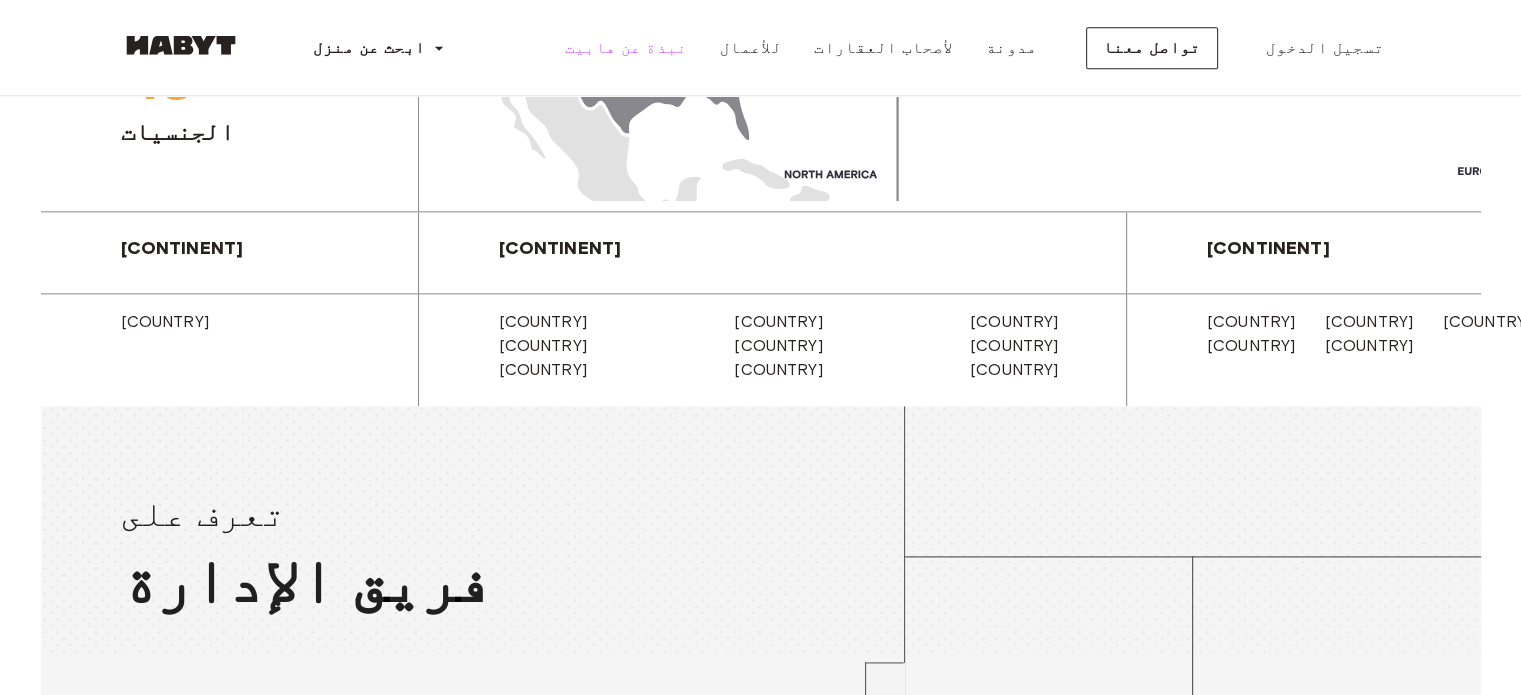 scroll, scrollTop: 0, scrollLeft: 0, axis: both 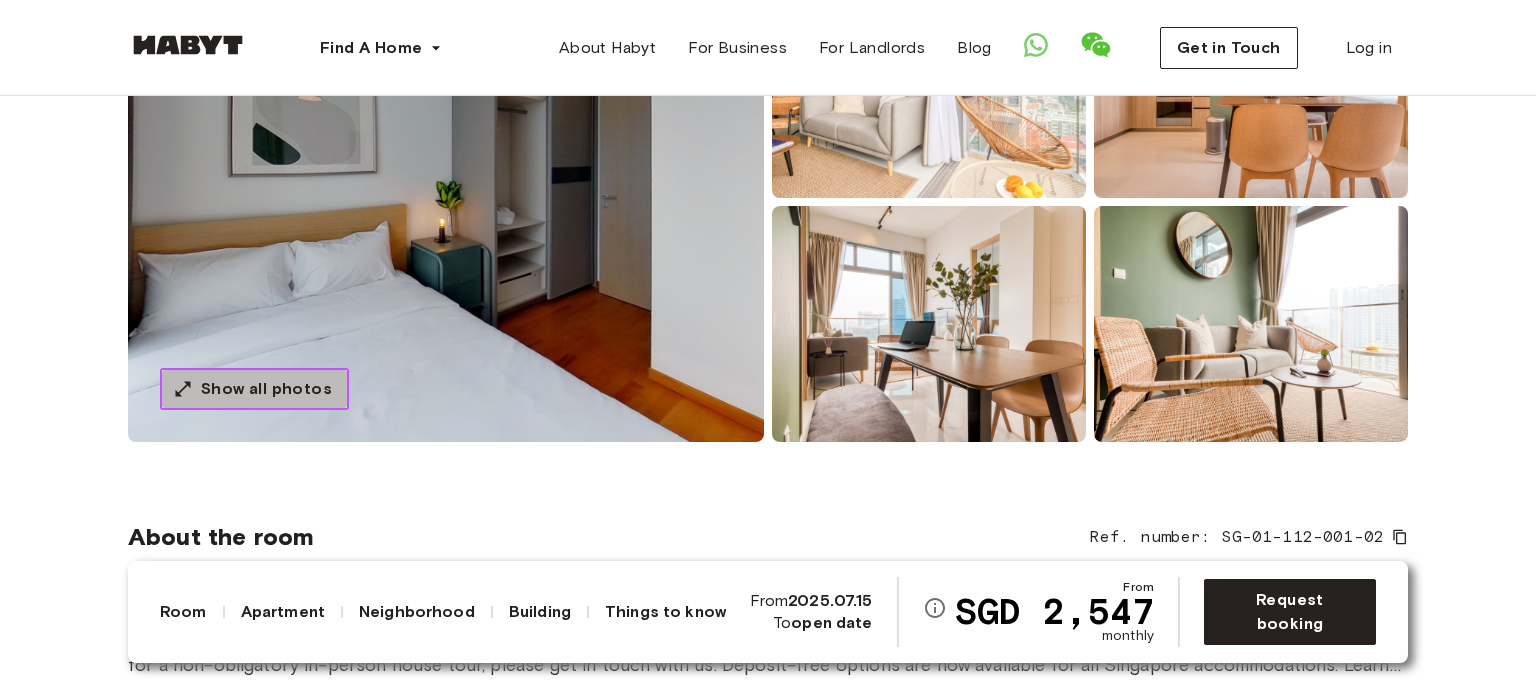 click on "Show all photos" at bounding box center (266, 389) 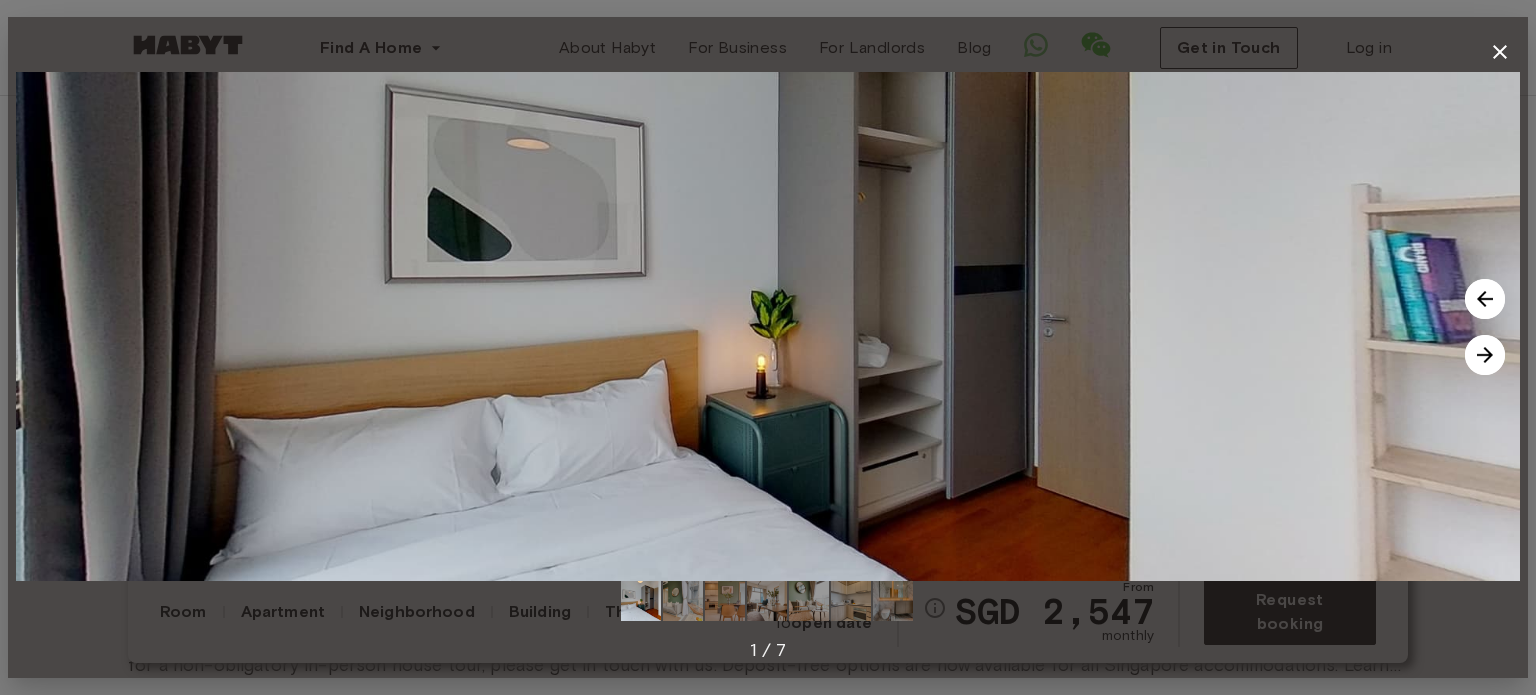 click at bounding box center (1485, 299) 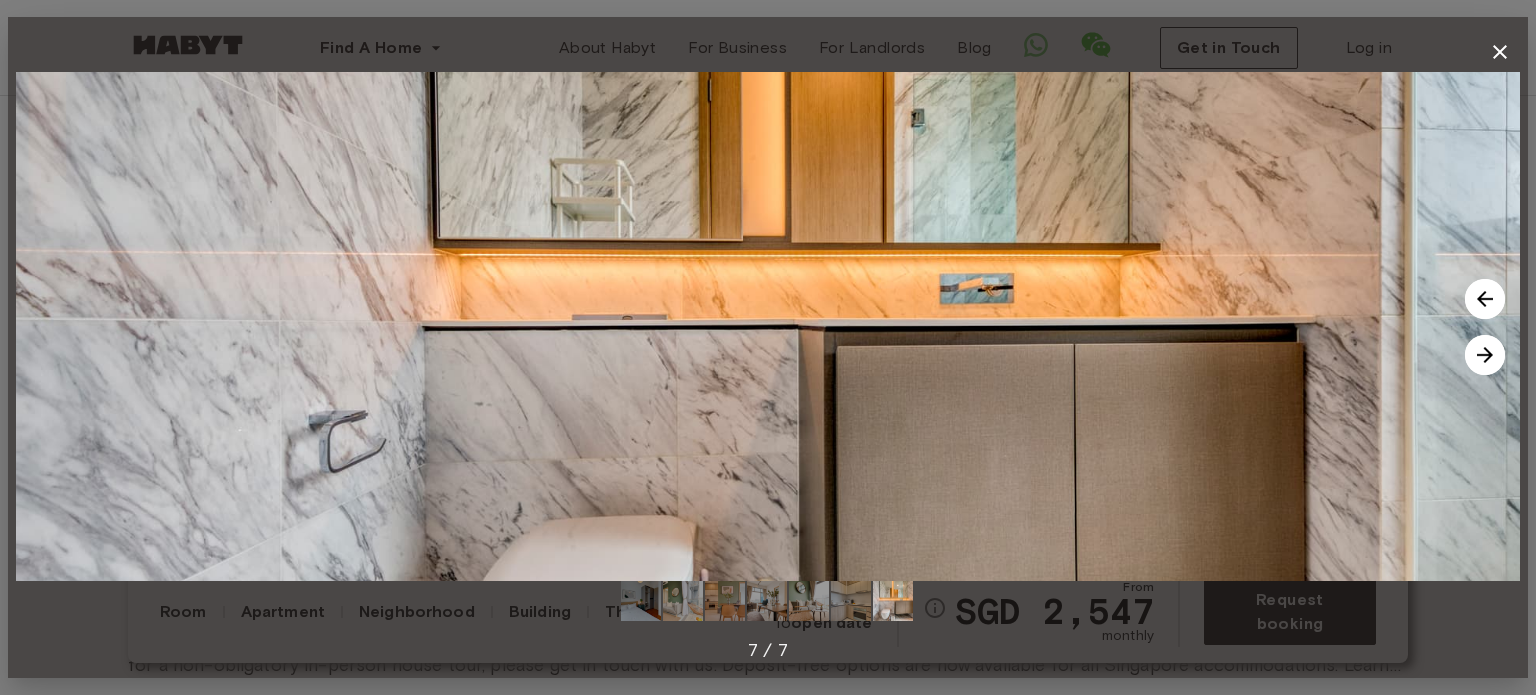 click at bounding box center [768, 326] 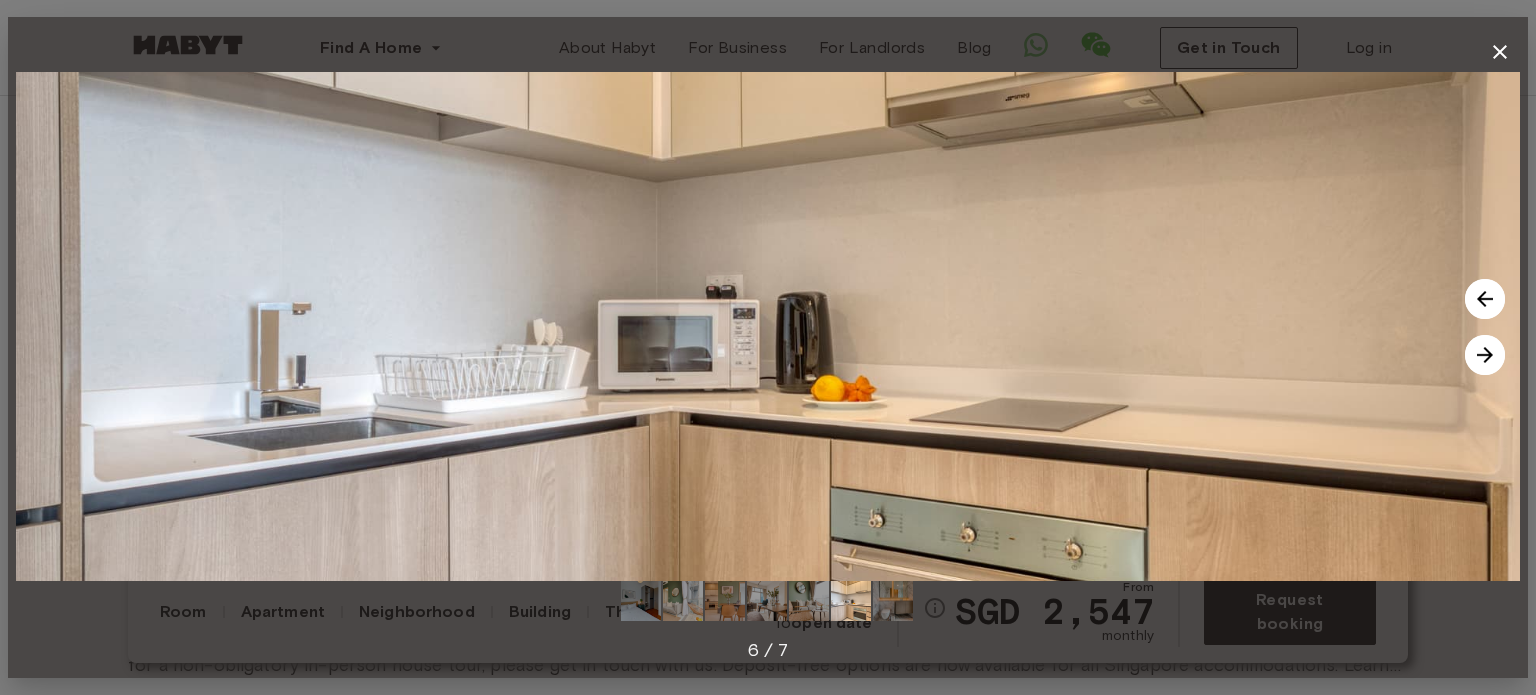 click at bounding box center [1485, 299] 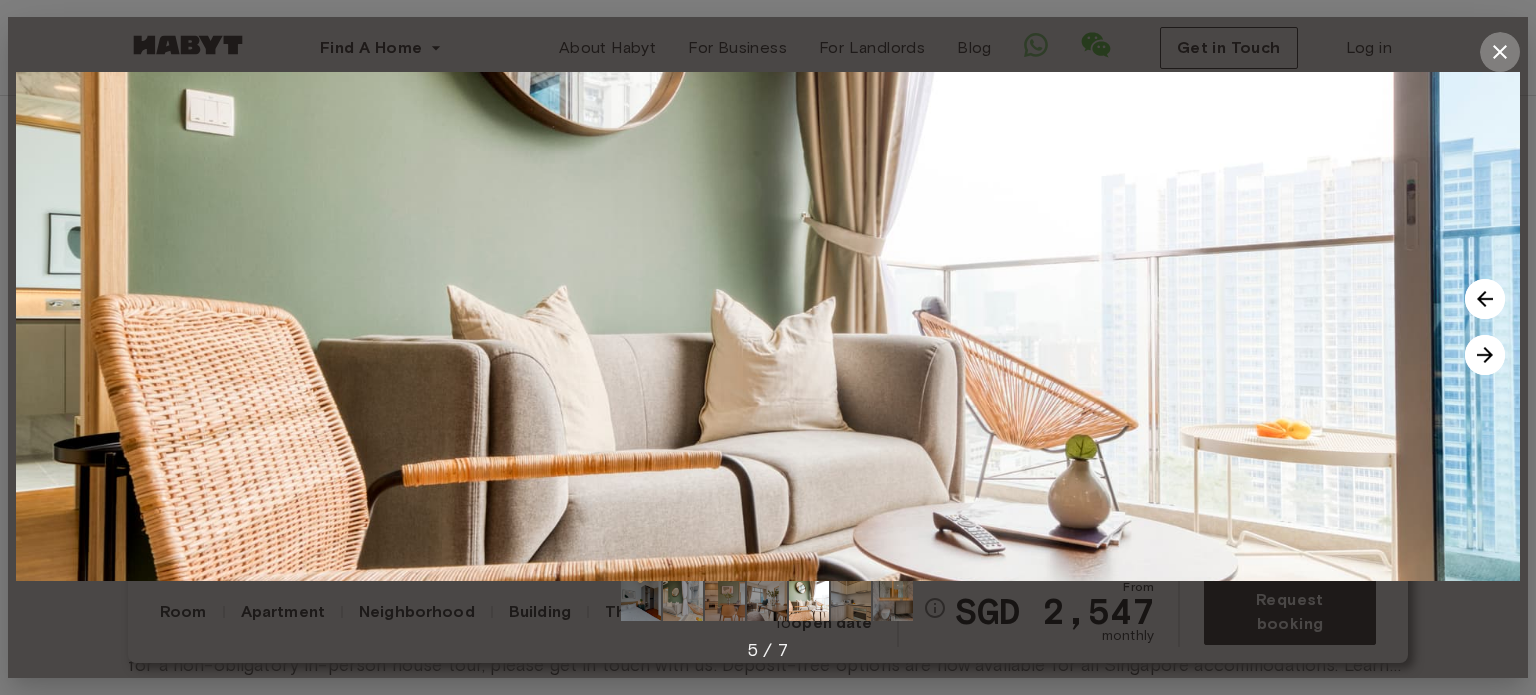 click 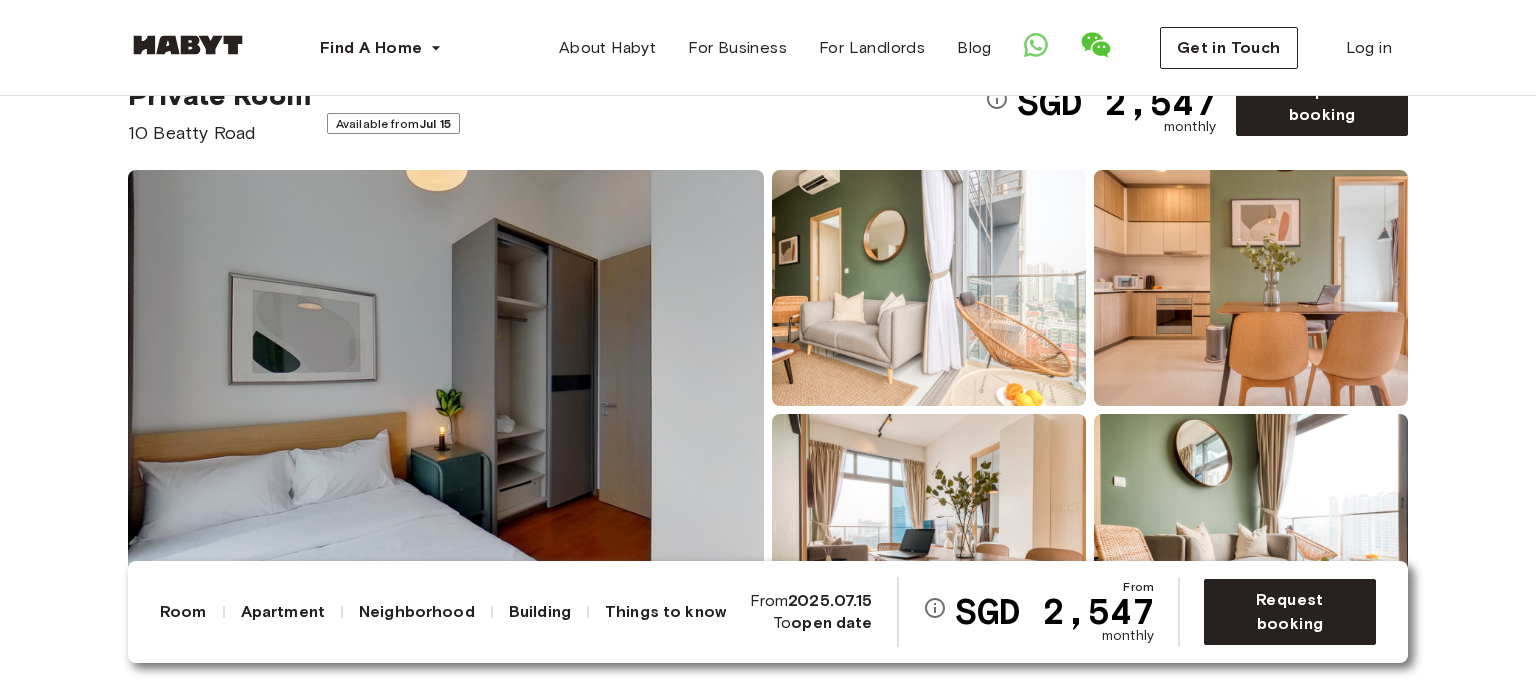 scroll, scrollTop: 200, scrollLeft: 0, axis: vertical 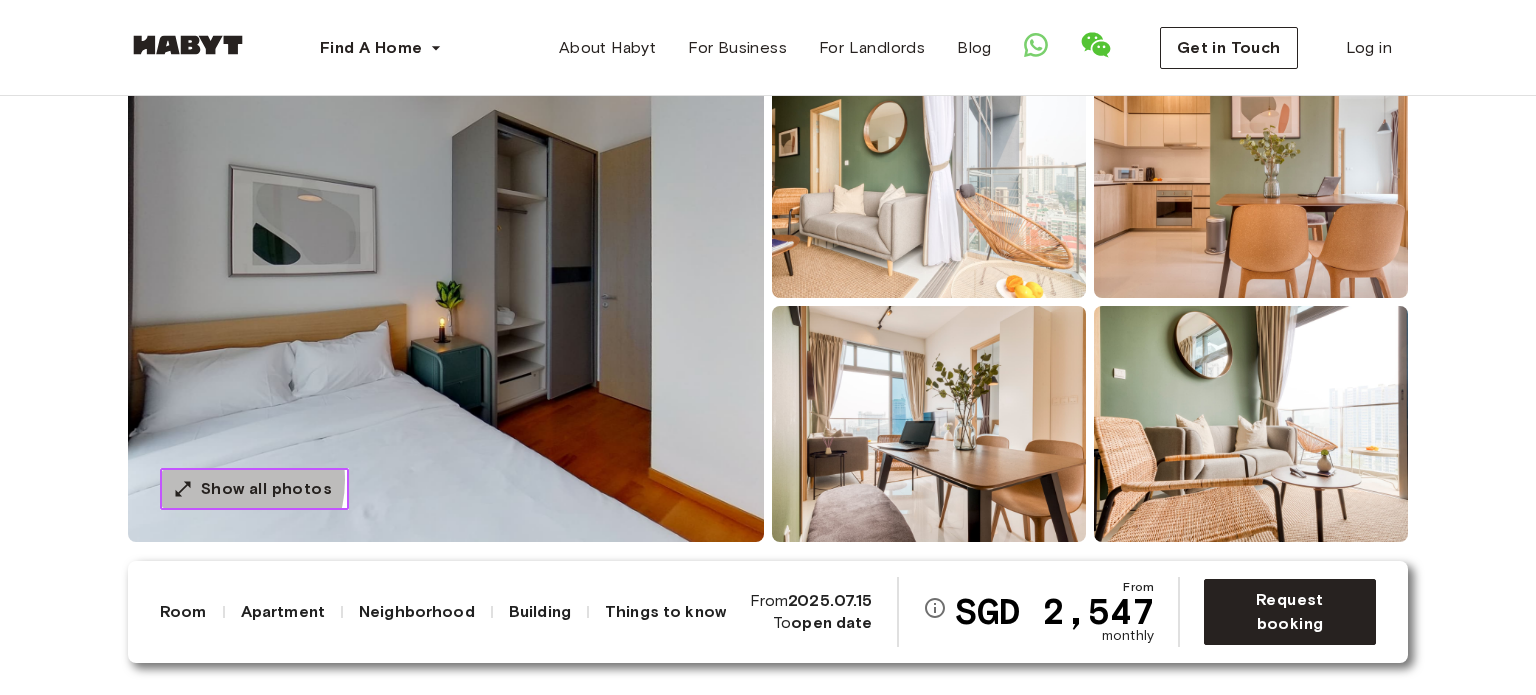 click on "Show all photos" at bounding box center [266, 489] 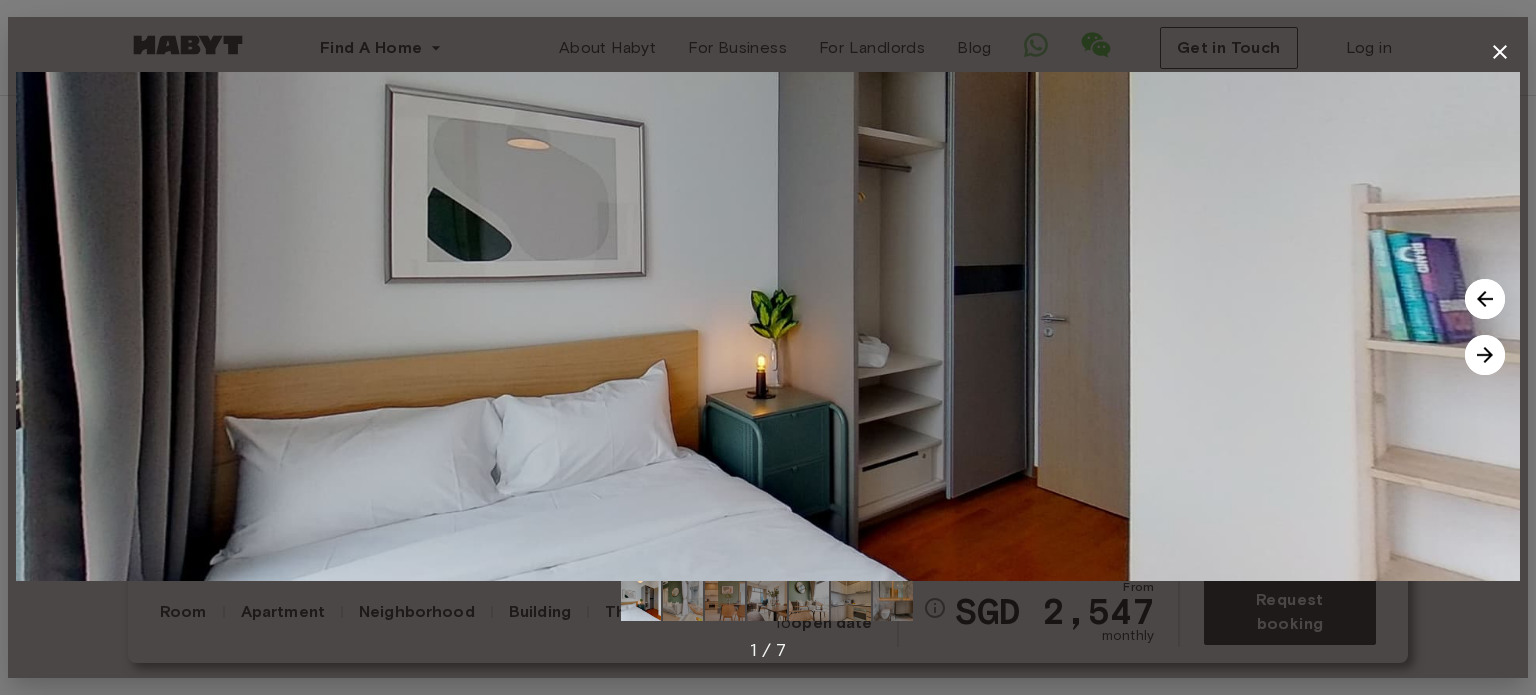 click at bounding box center [893, 601] 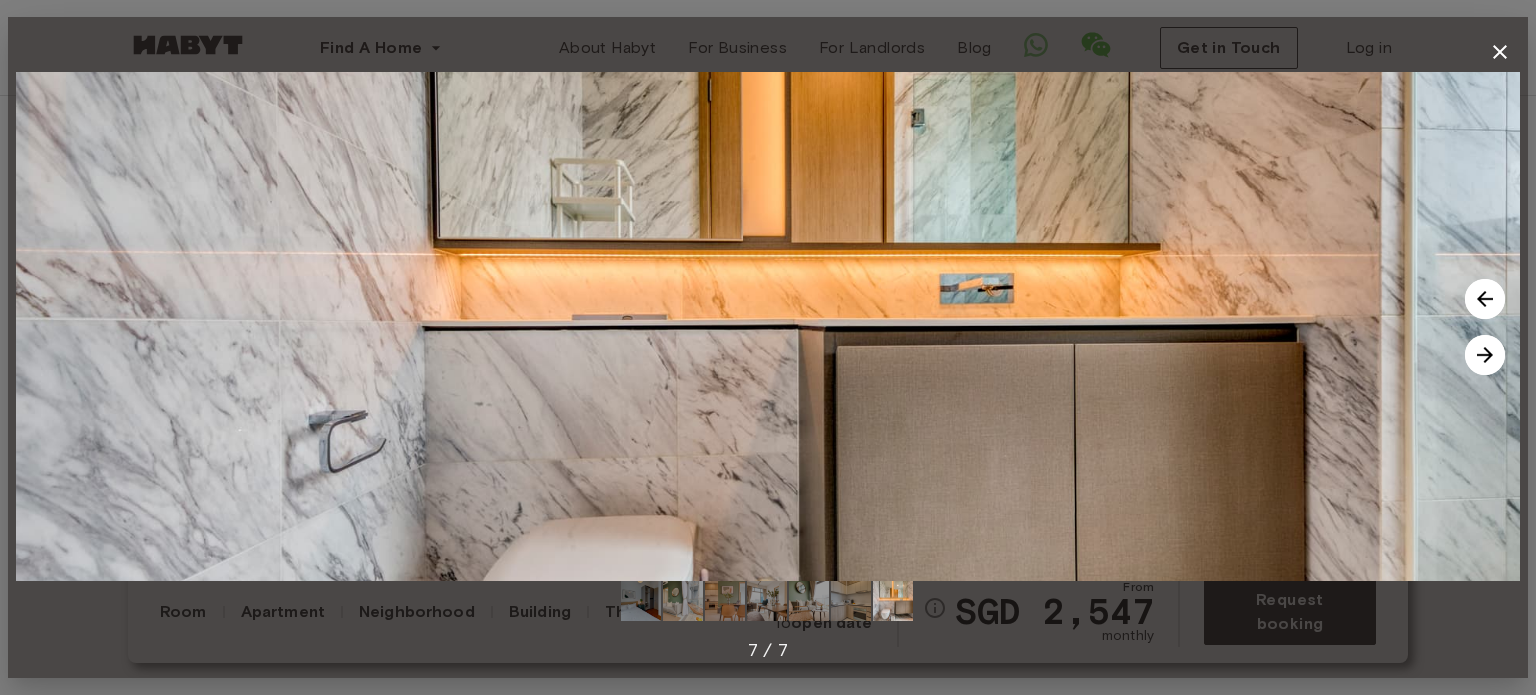 drag, startPoint x: 920, startPoint y: 364, endPoint x: 916, endPoint y: 267, distance: 97.082436 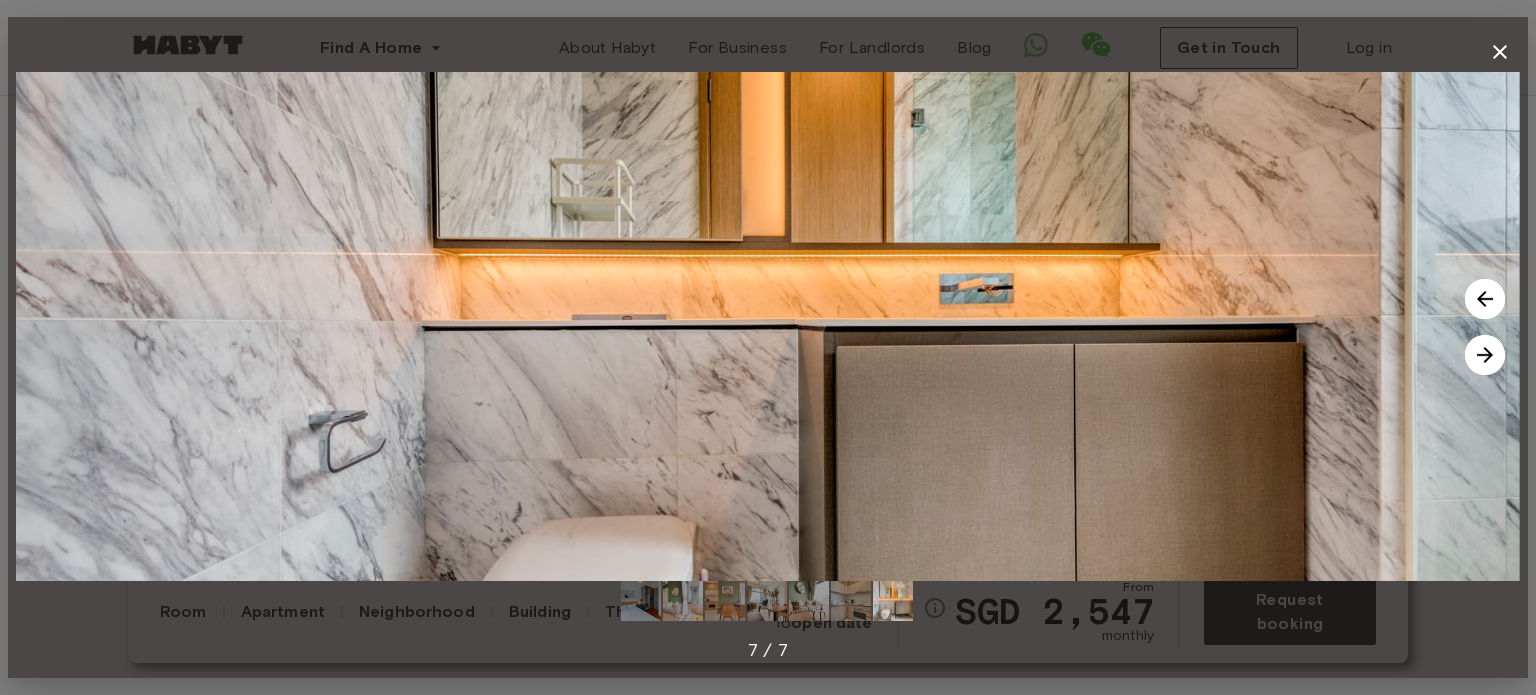 drag, startPoint x: 879, startPoint y: 320, endPoint x: 869, endPoint y: 207, distance: 113.44161 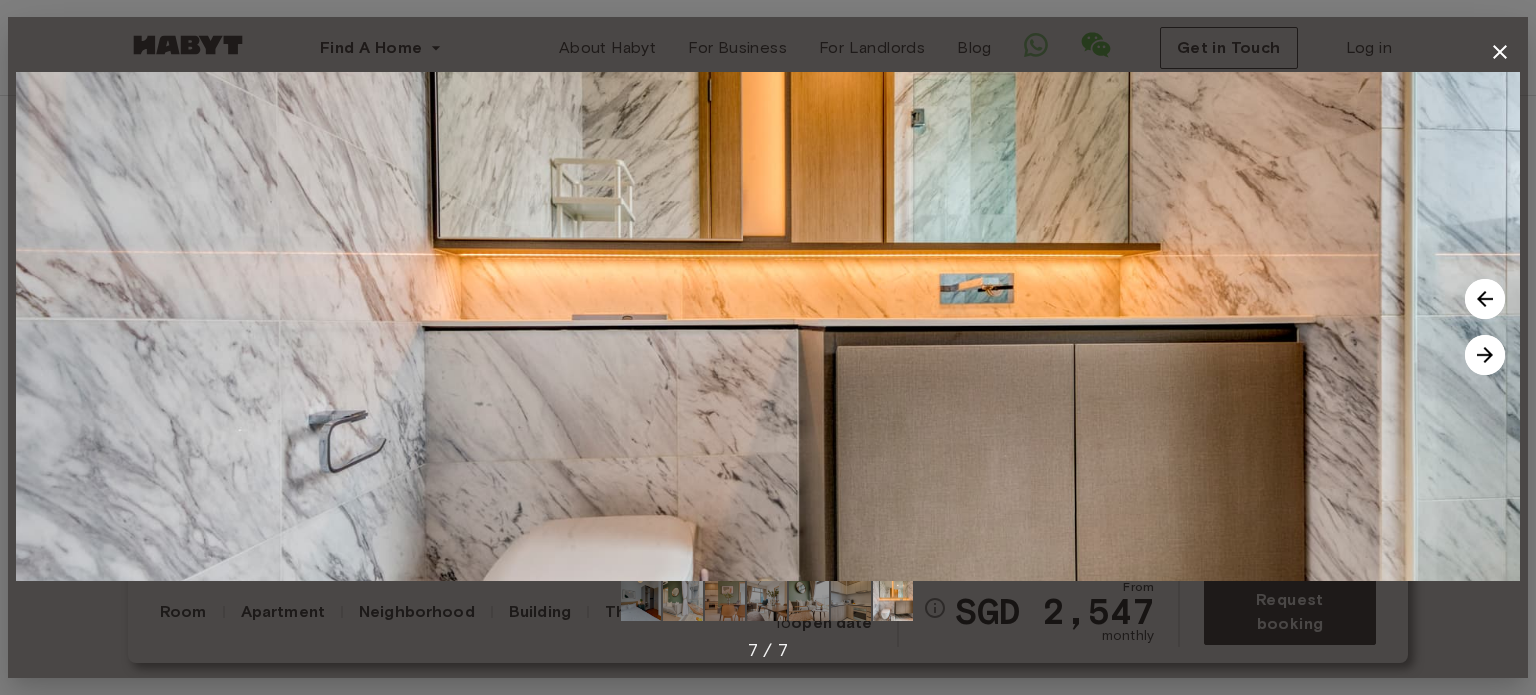 click at bounding box center [851, 601] 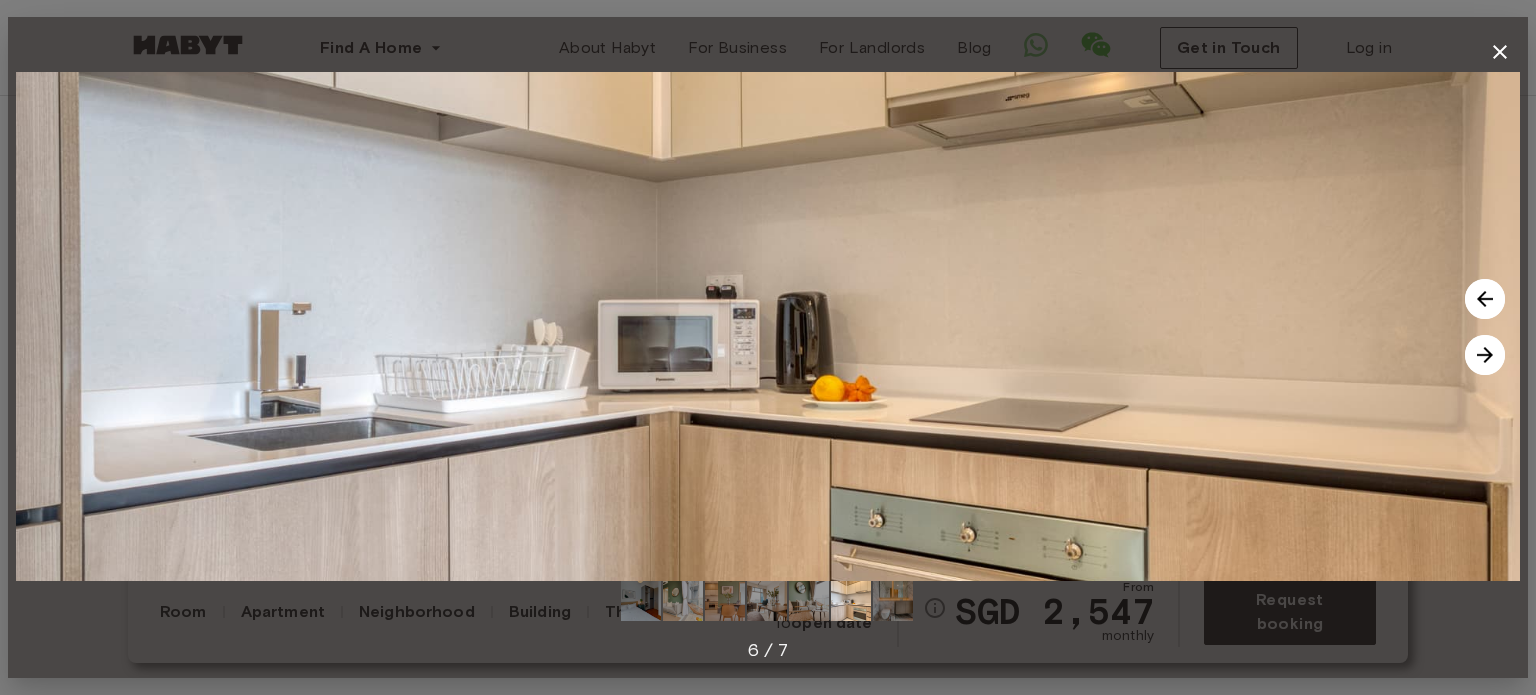 click at bounding box center (809, 601) 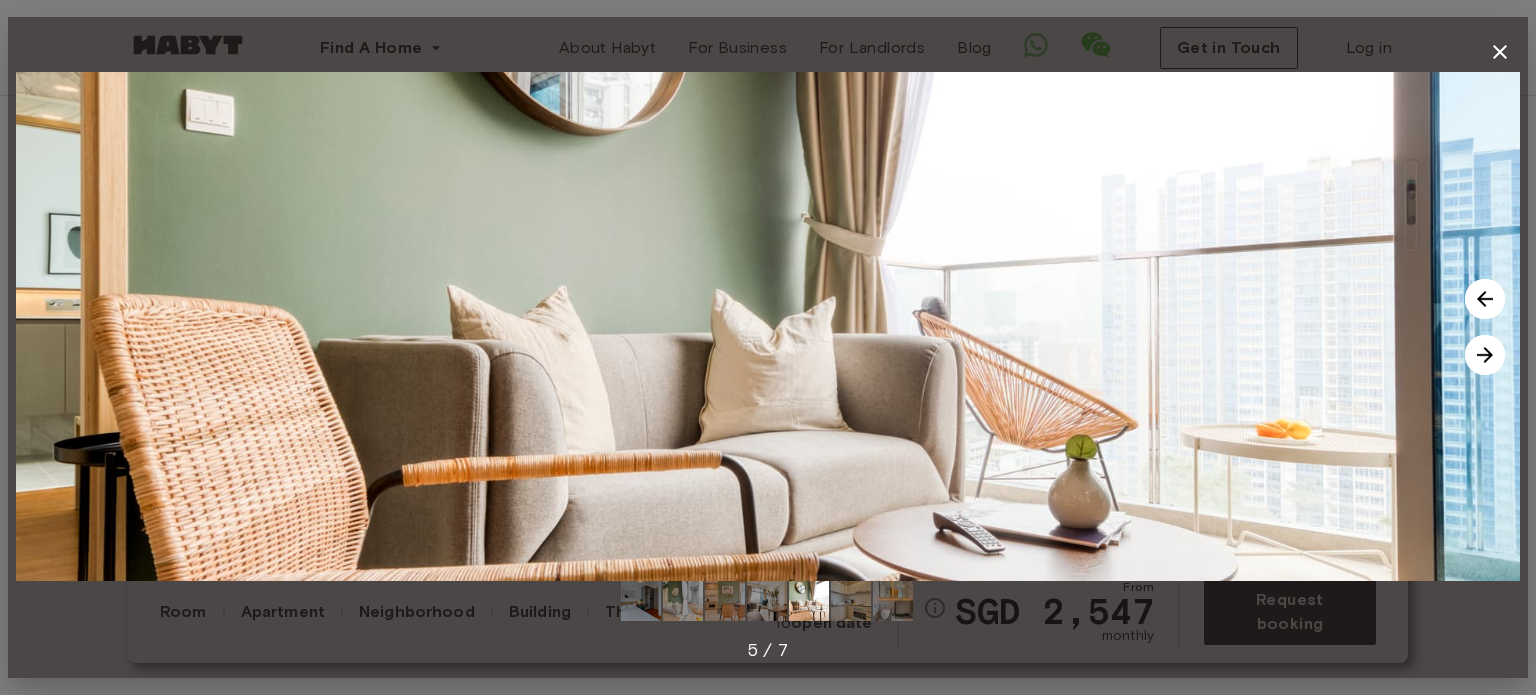 click at bounding box center [767, 601] 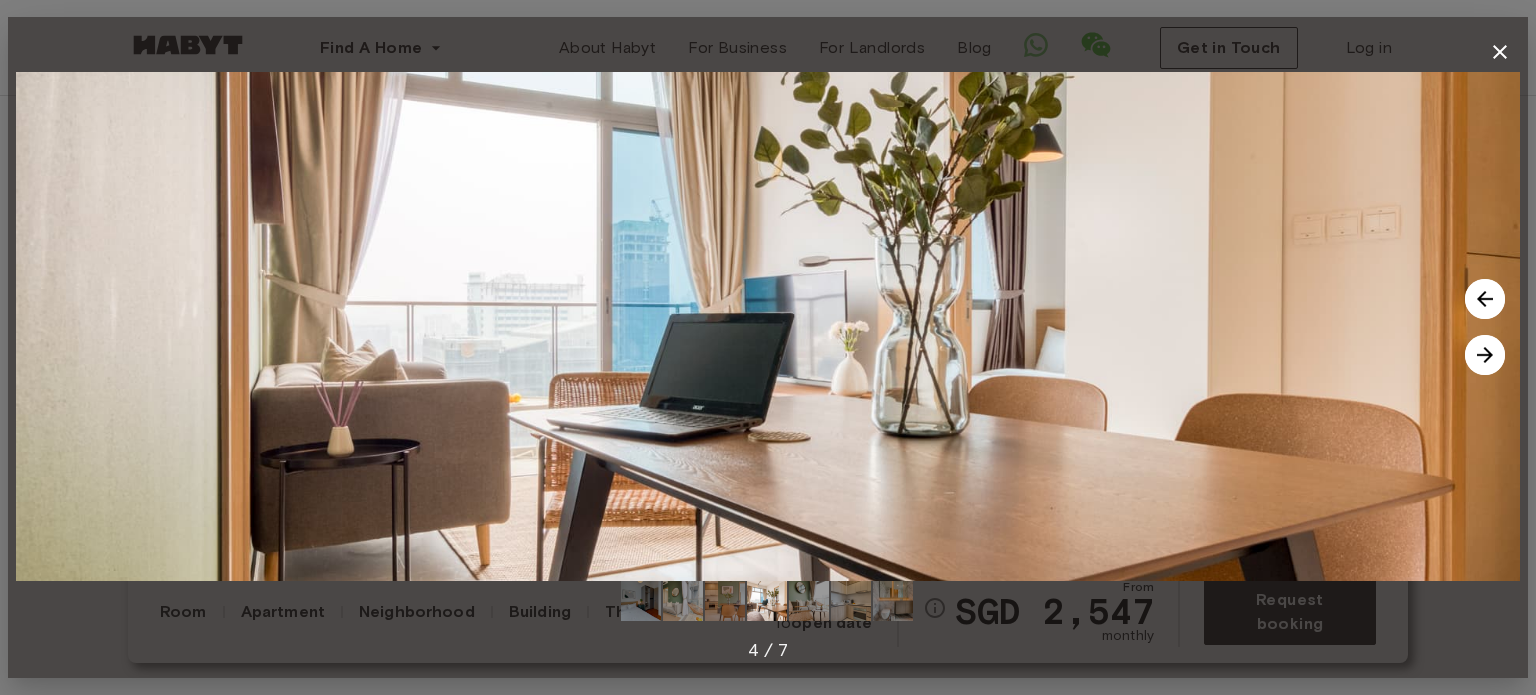 click at bounding box center (725, 601) 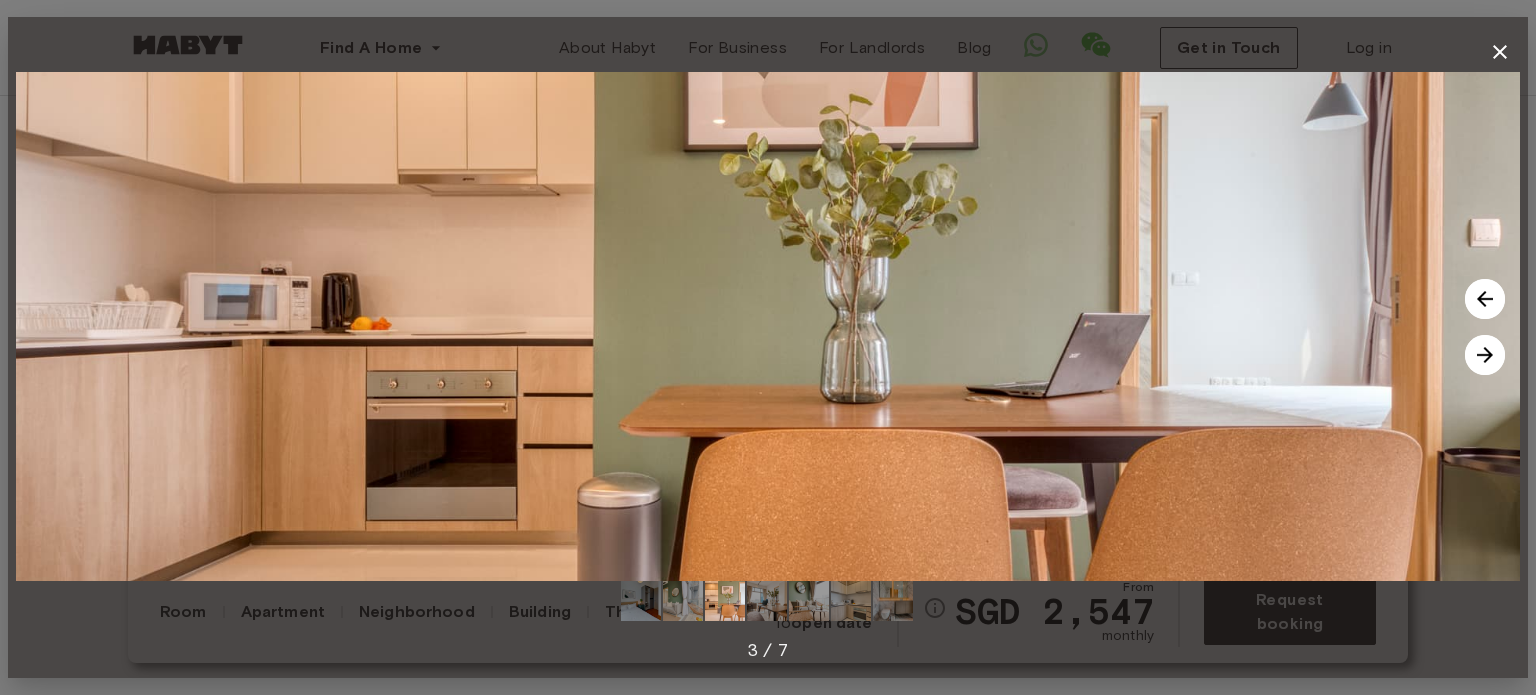 click at bounding box center (768, 326) 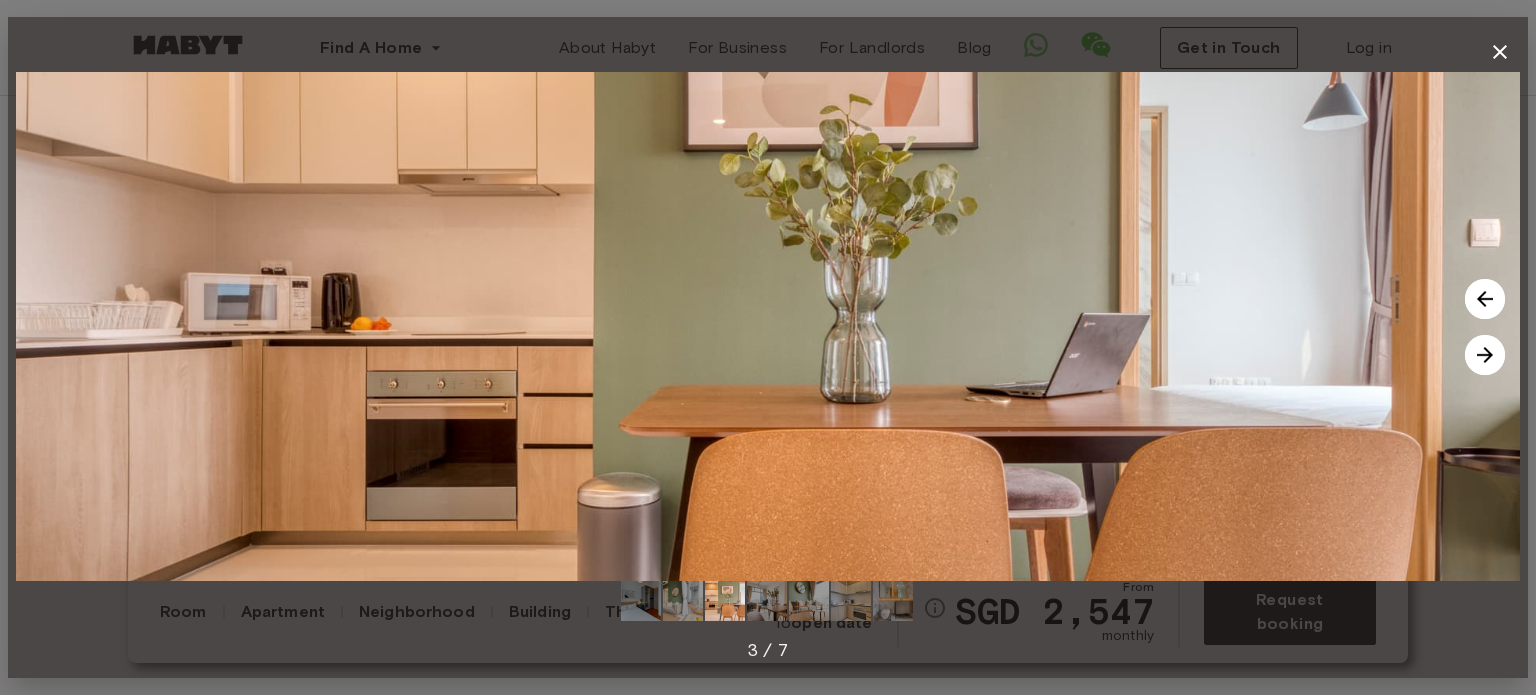 click at bounding box center [768, 601] 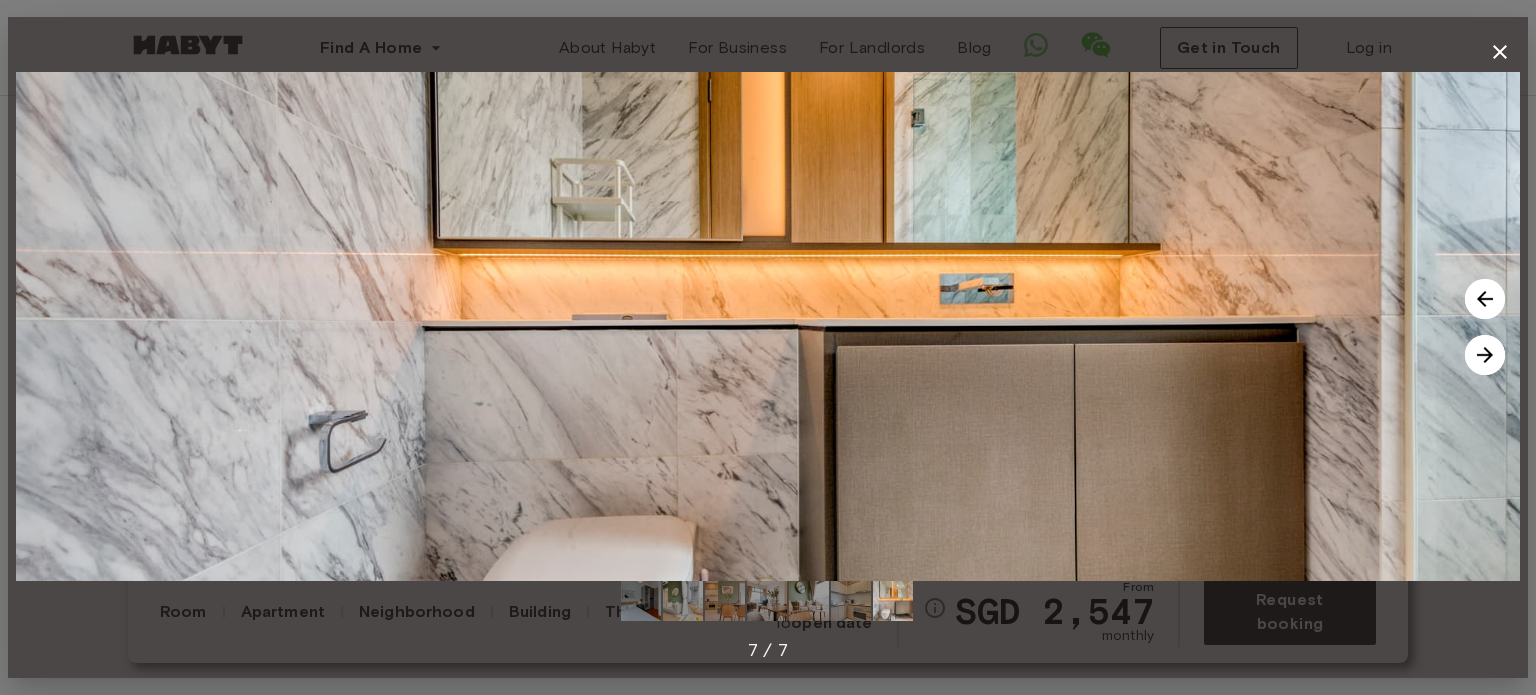 click at bounding box center [851, 601] 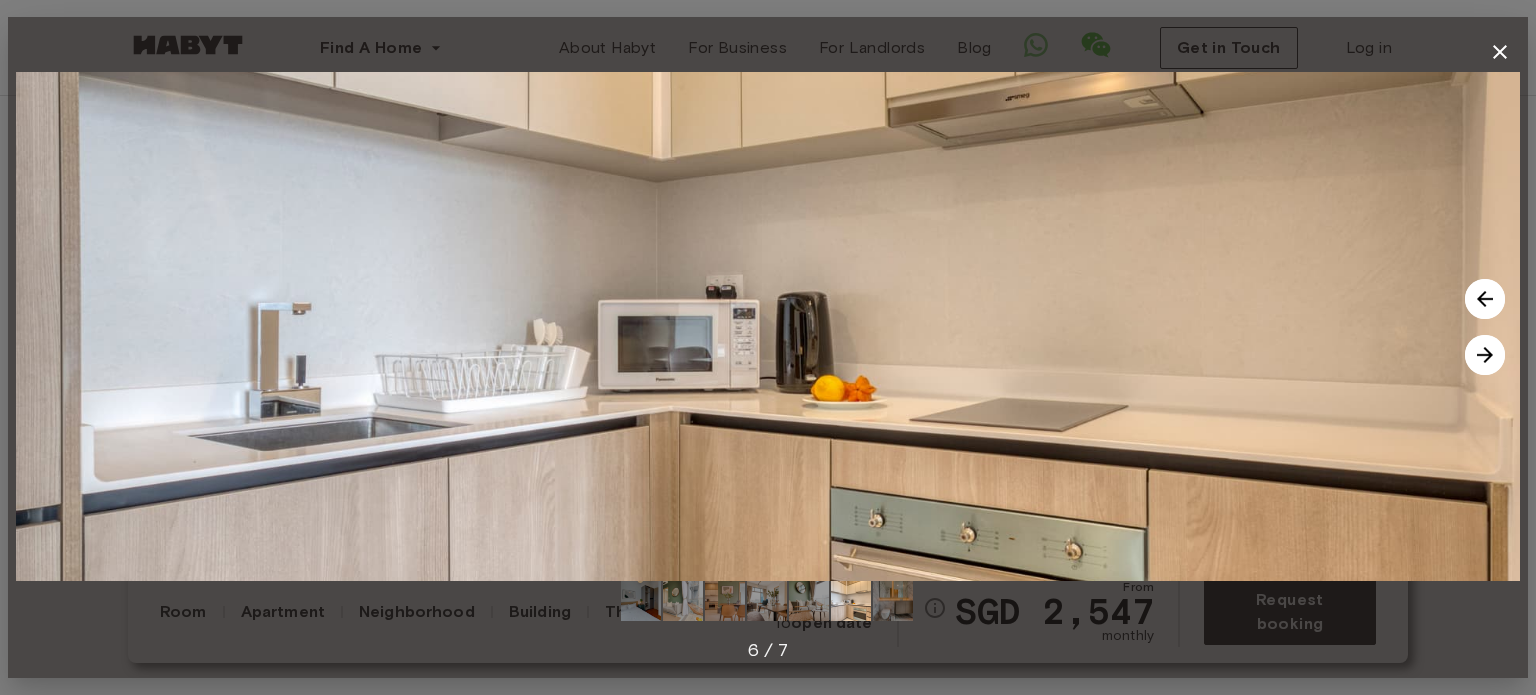 click at bounding box center [768, 601] 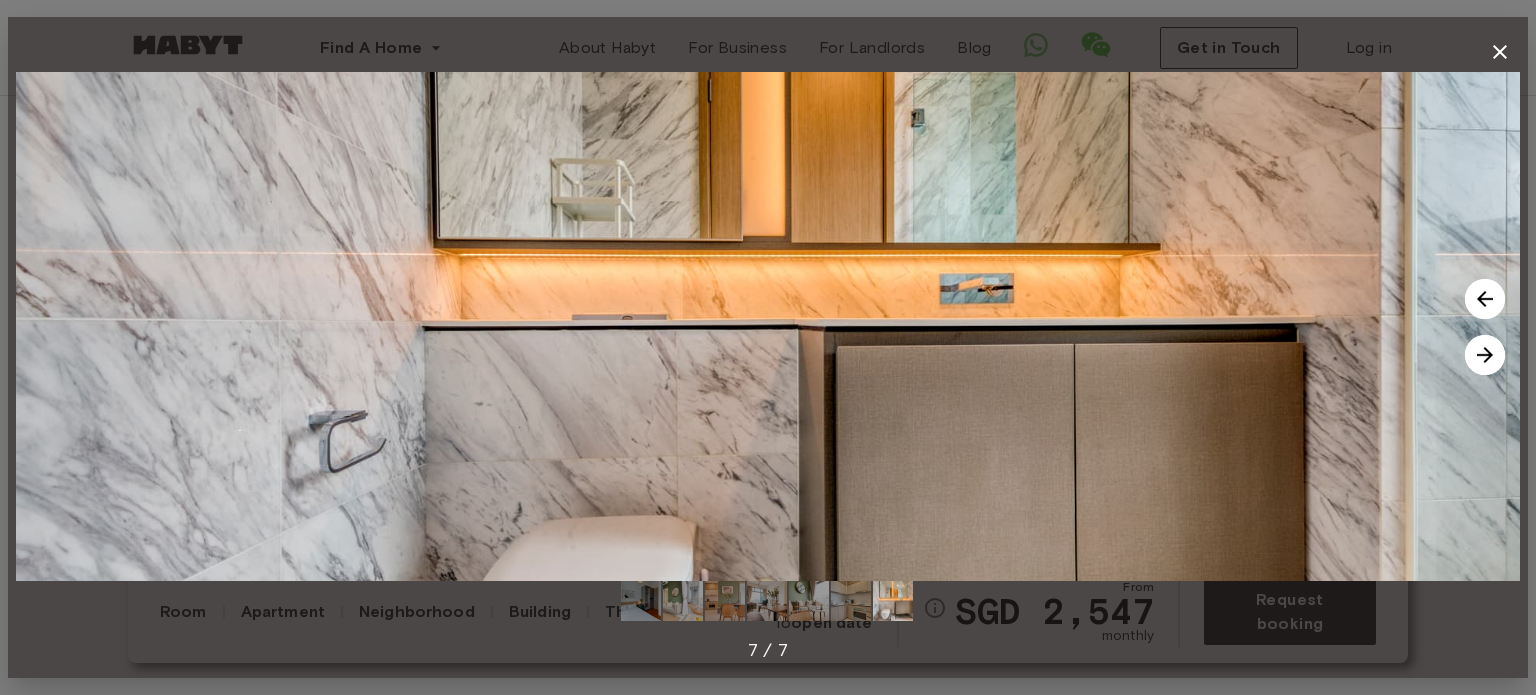 click on "7 / 7" at bounding box center (768, 650) 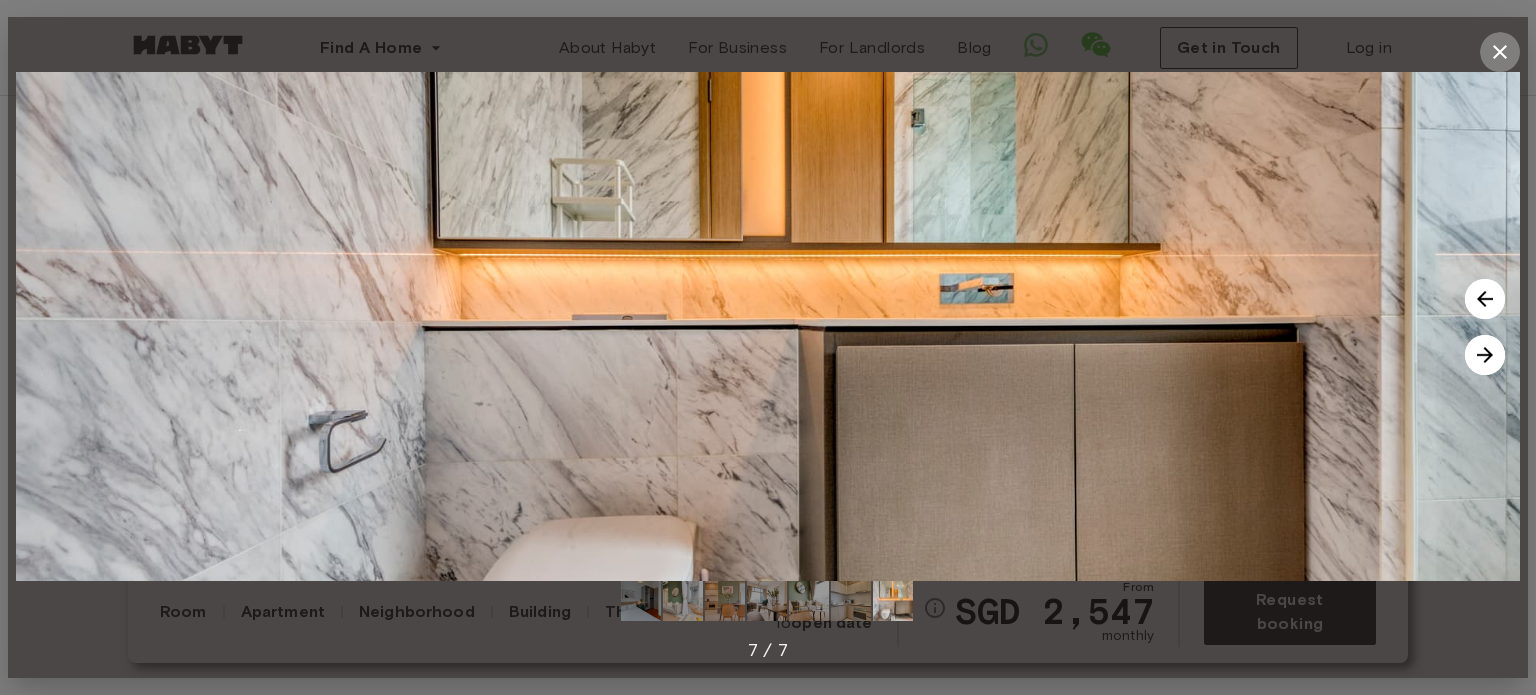 click 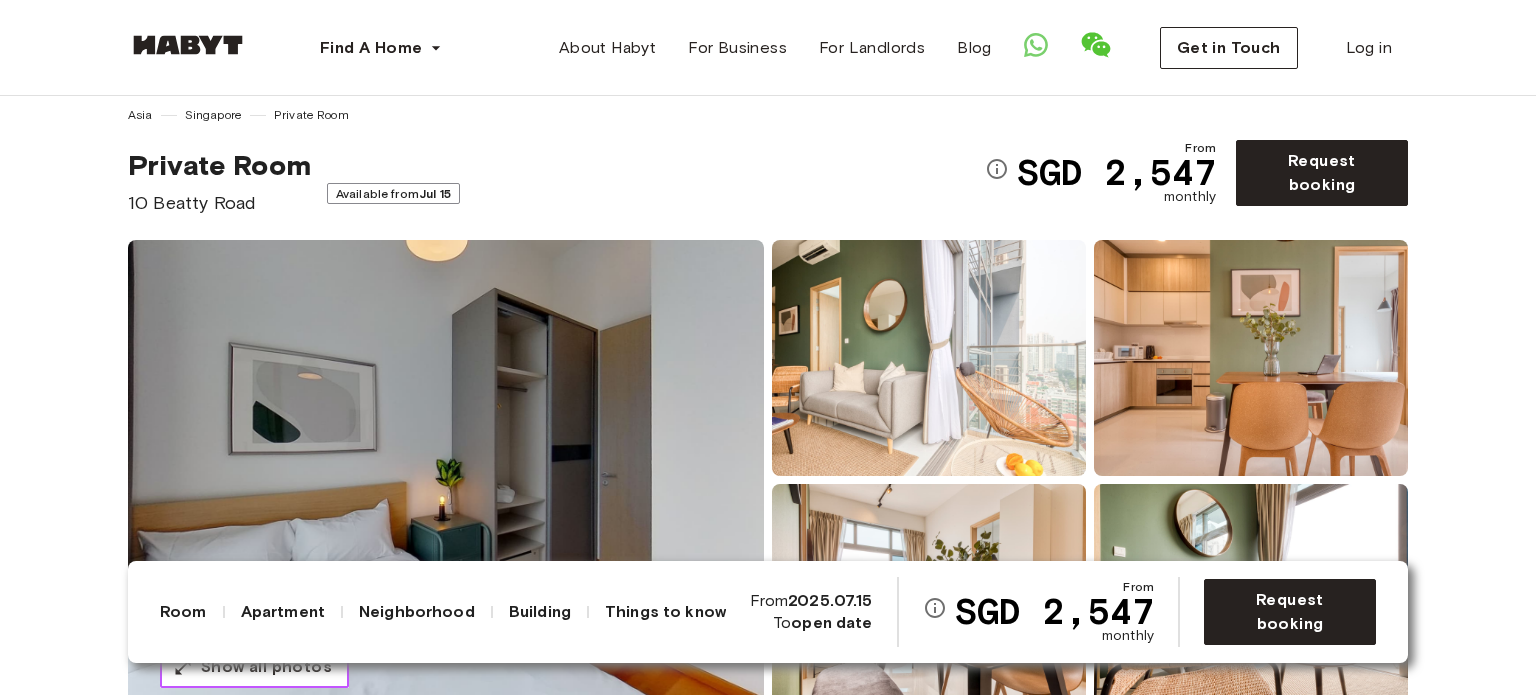 scroll, scrollTop: 0, scrollLeft: 0, axis: both 